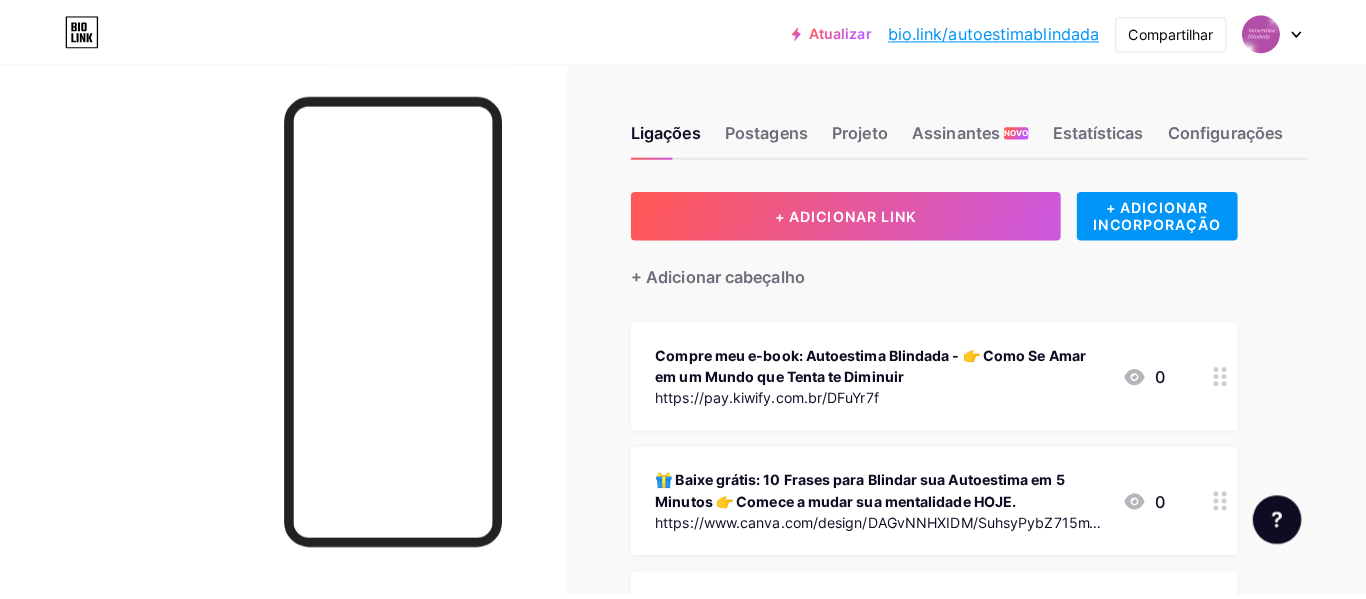 scroll, scrollTop: 0, scrollLeft: 0, axis: both 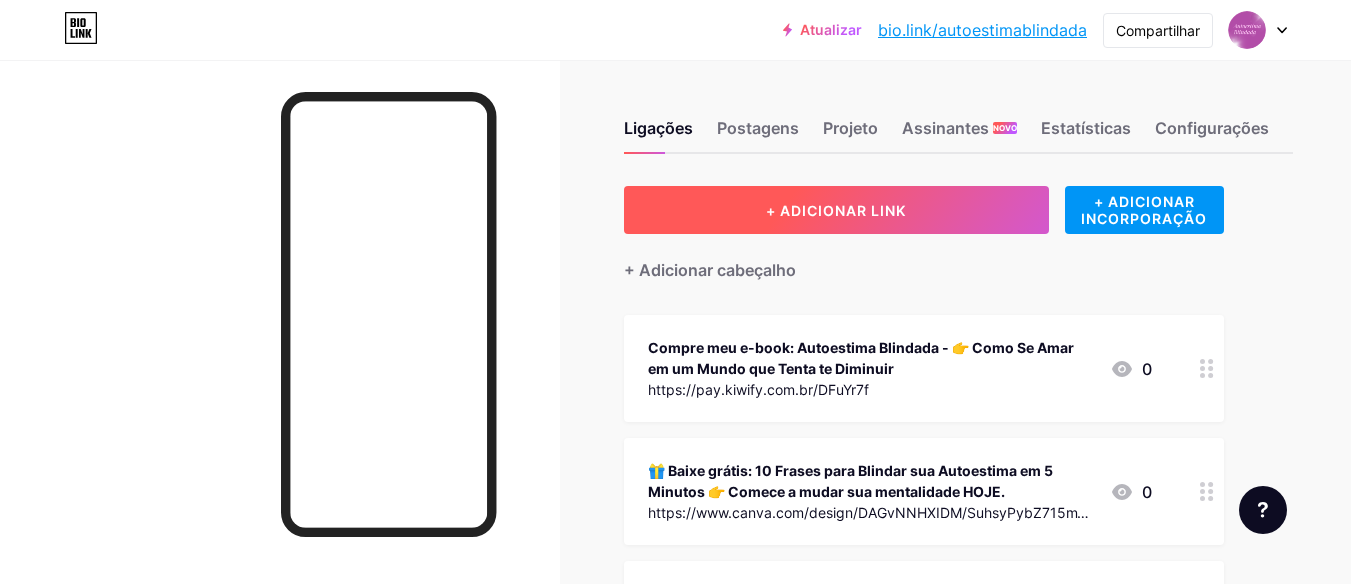 click on "+ ADICIONAR LINK" at bounding box center [836, 210] 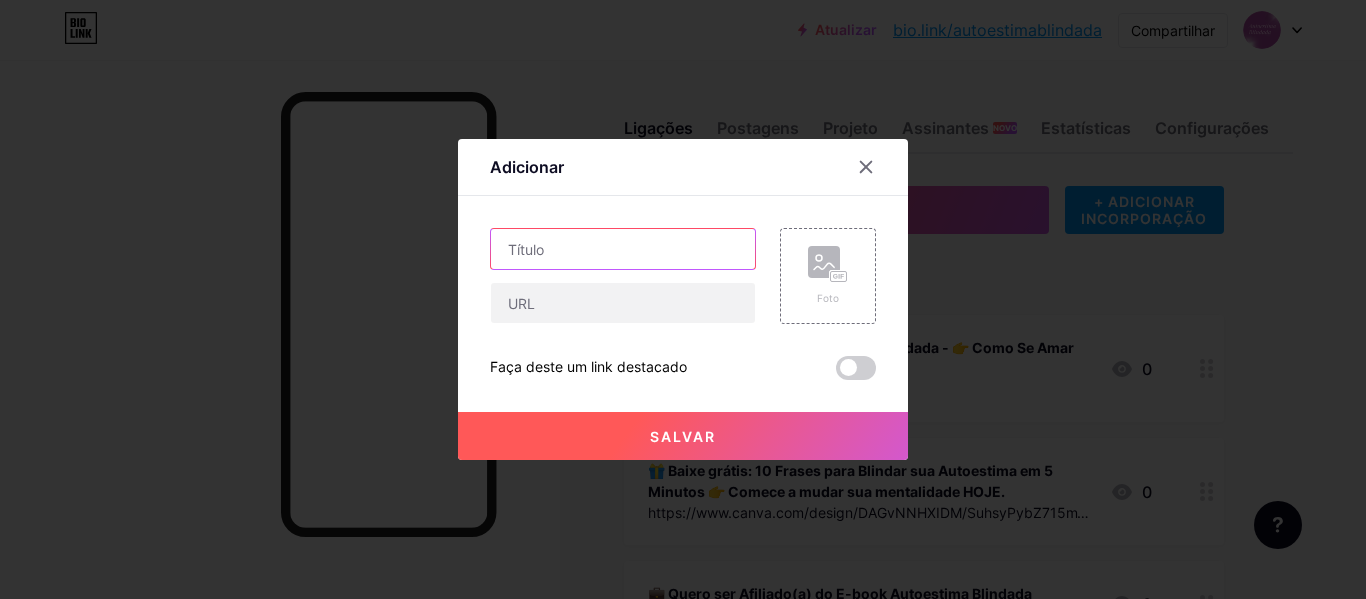 click at bounding box center (623, 249) 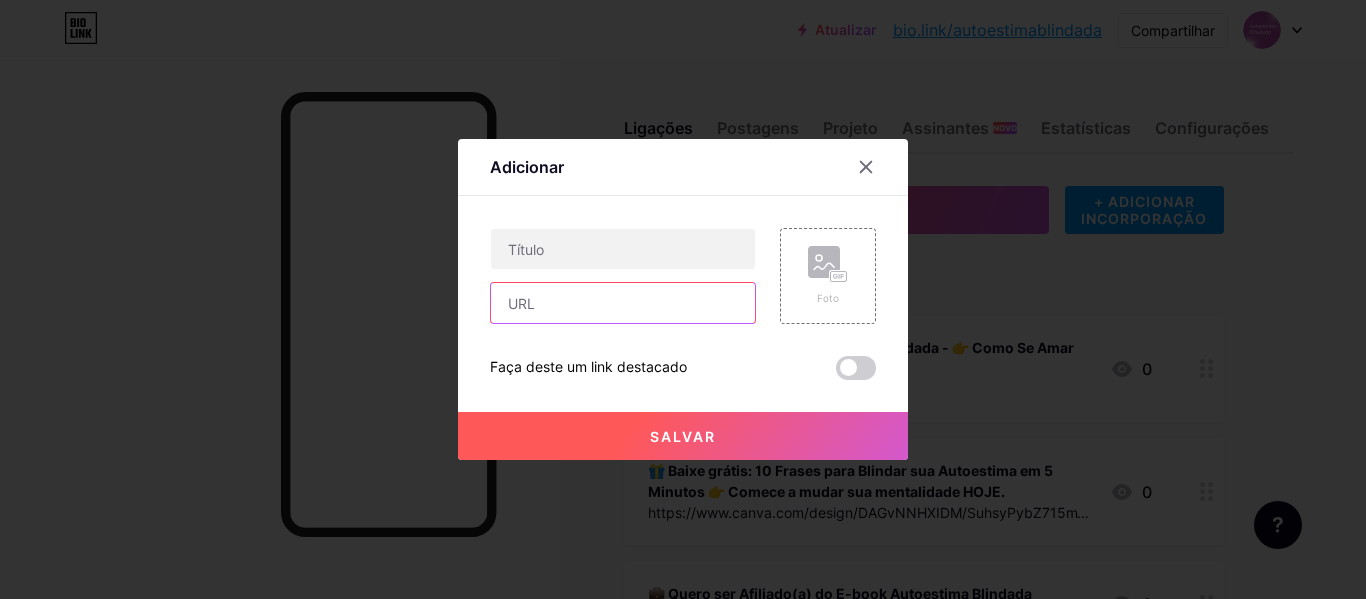 click at bounding box center [623, 303] 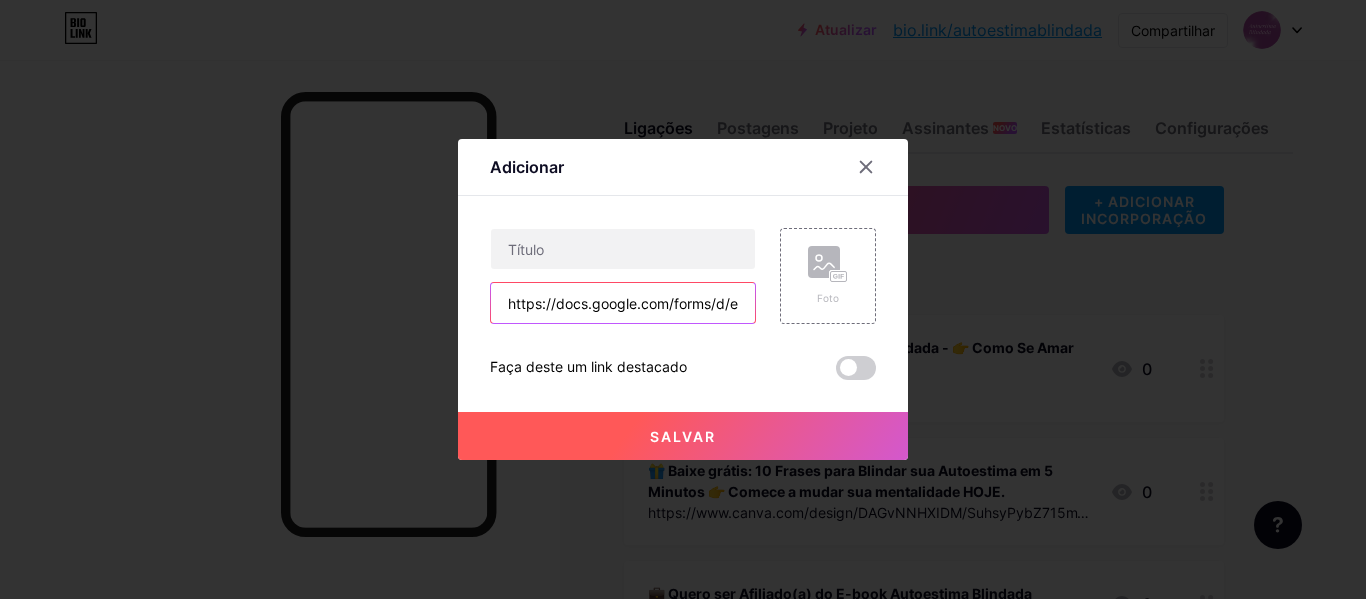 scroll, scrollTop: 0, scrollLeft: 610, axis: horizontal 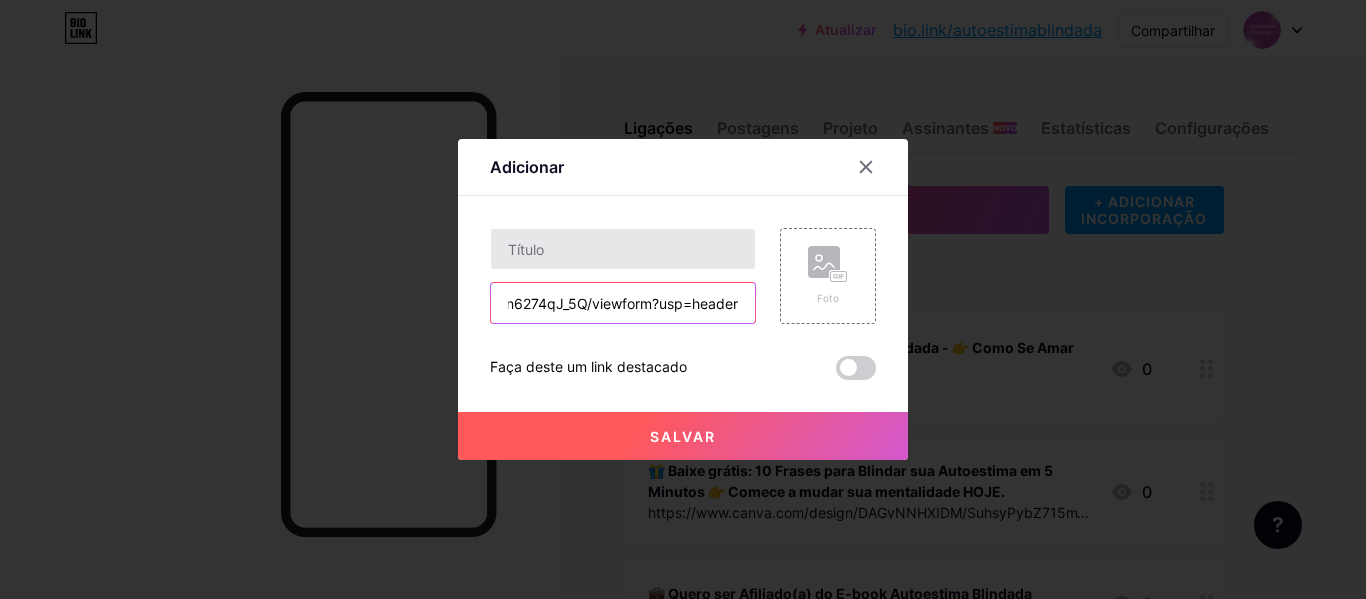 type on "https://docs.google.com/forms/d/e/1FAIpQLSdFLr-hDe7ZV5fByV-pe0wAkfY_bnm4c5bitw4zn6274qJ_5Q/viewform?usp=header" 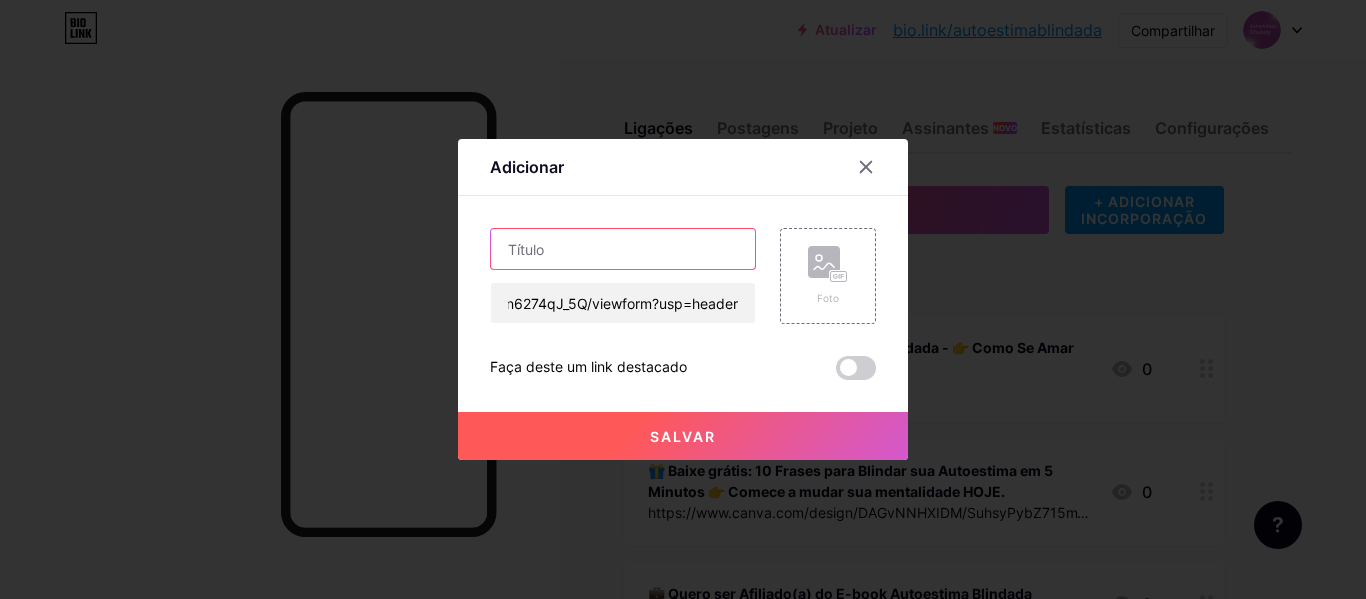 click at bounding box center (623, 249) 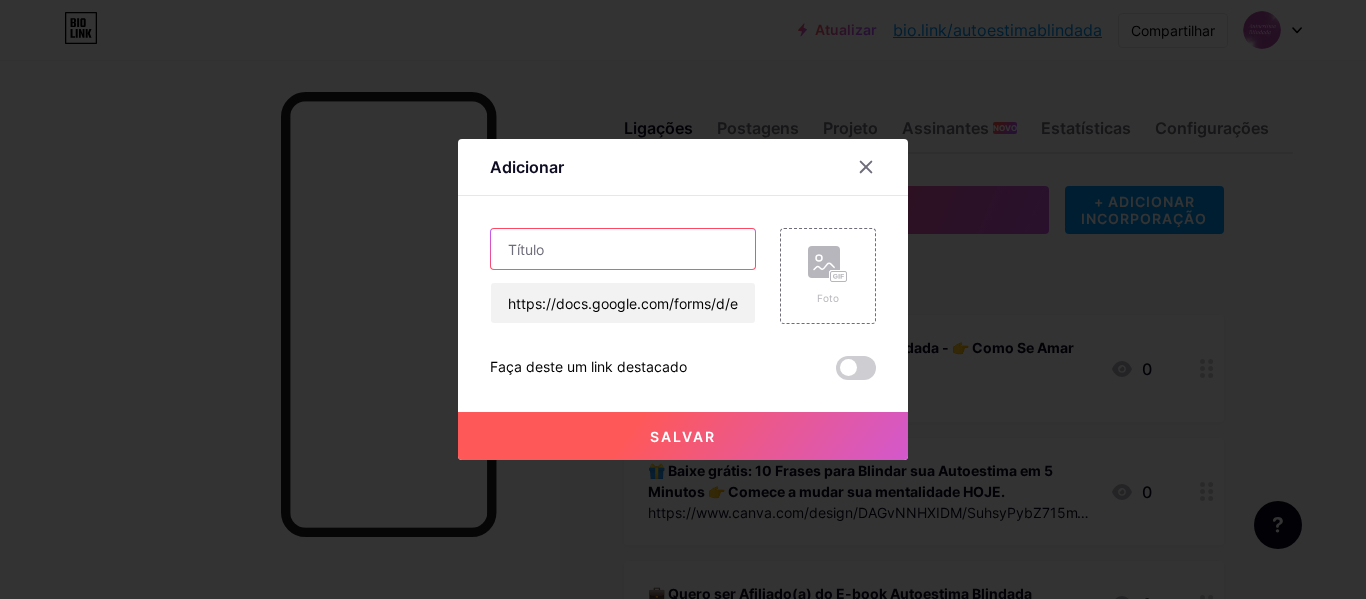 paste on "Desafio 7 Dias da Autoestima Blindada" 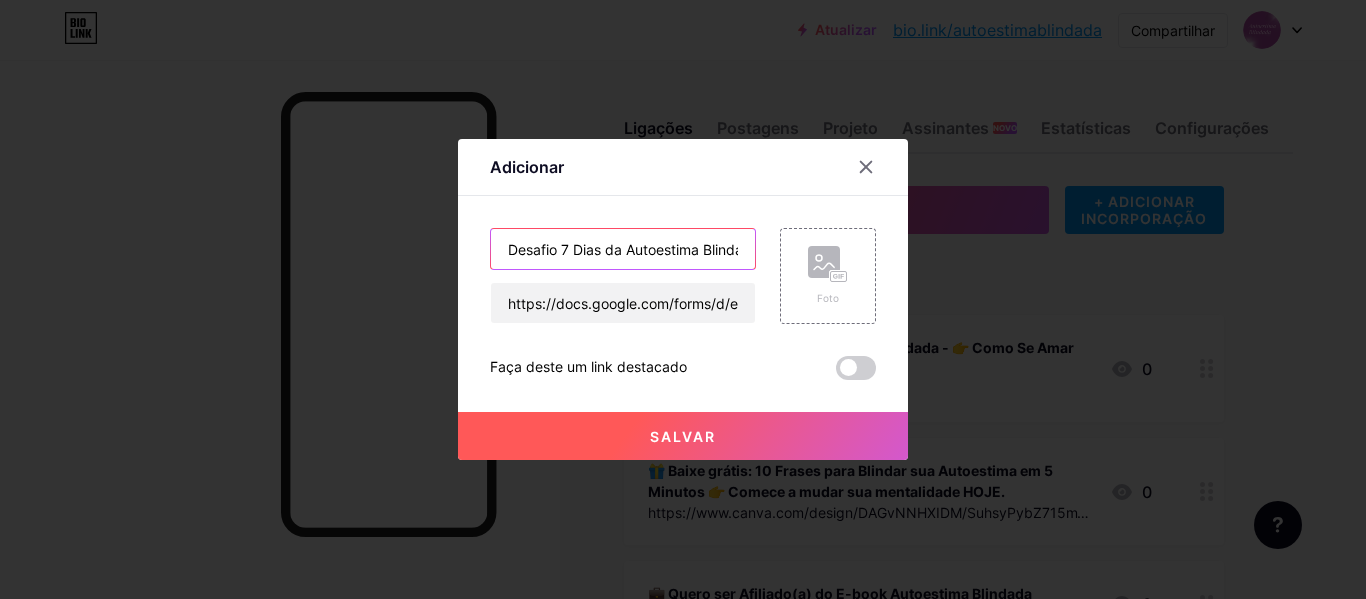 scroll, scrollTop: 0, scrollLeft: 25, axis: horizontal 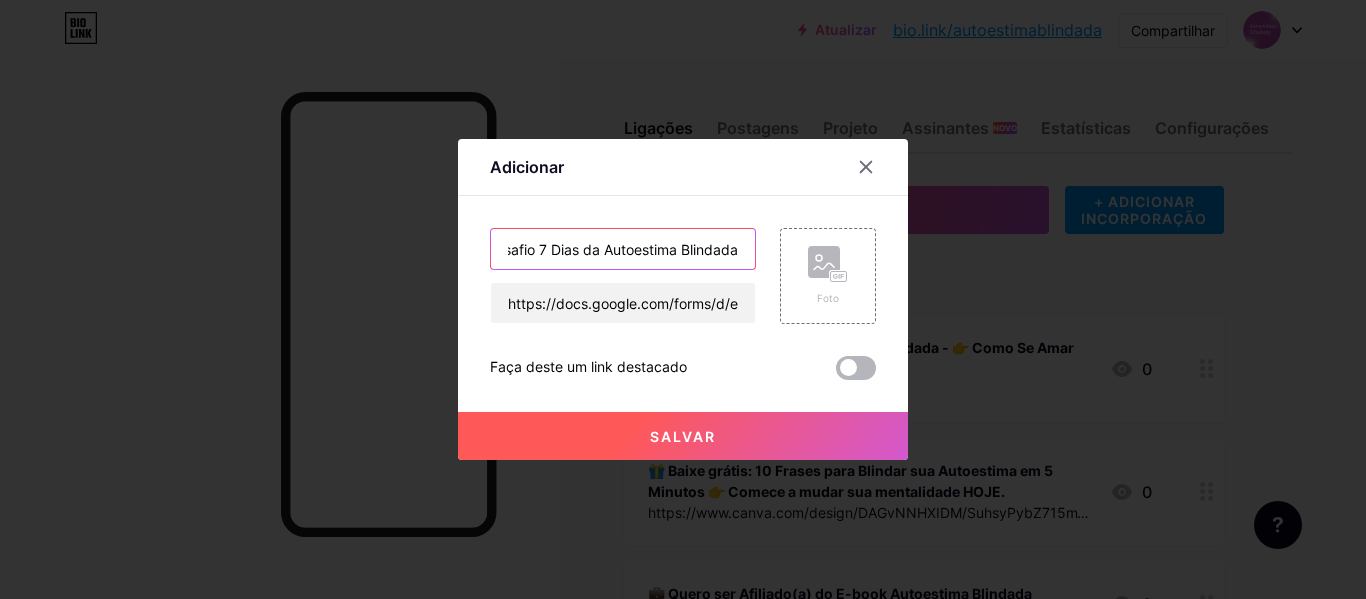 type on "Desafio 7 Dias da Autoestima Blindada" 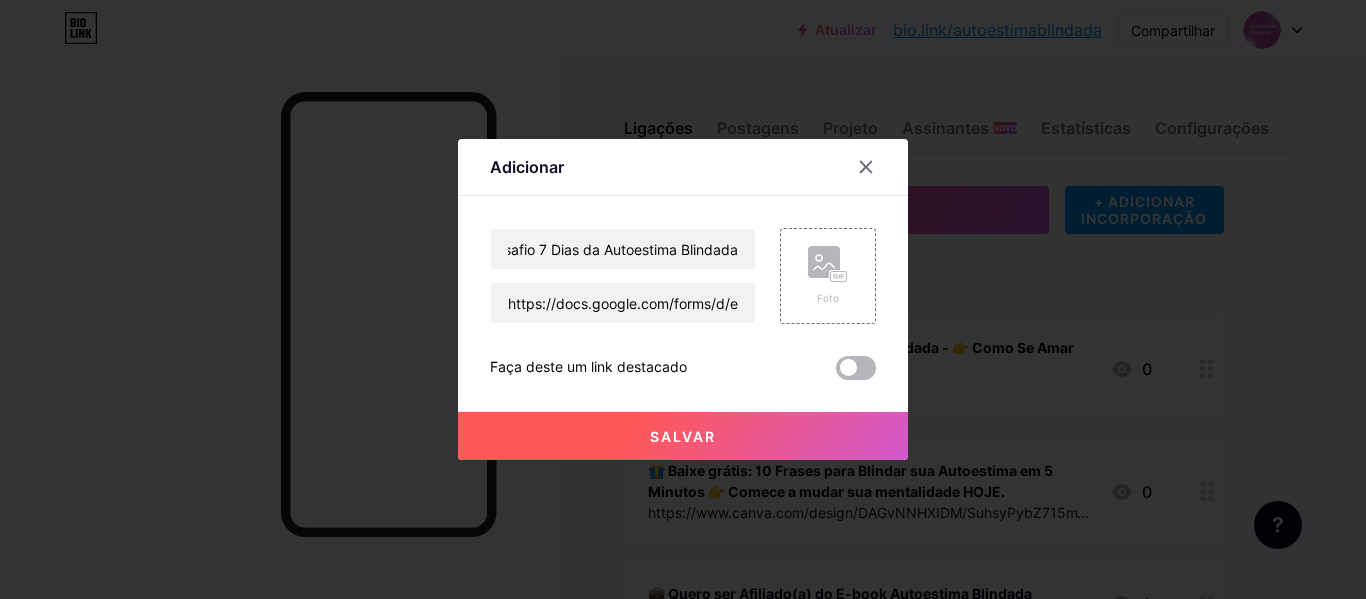 click at bounding box center [856, 368] 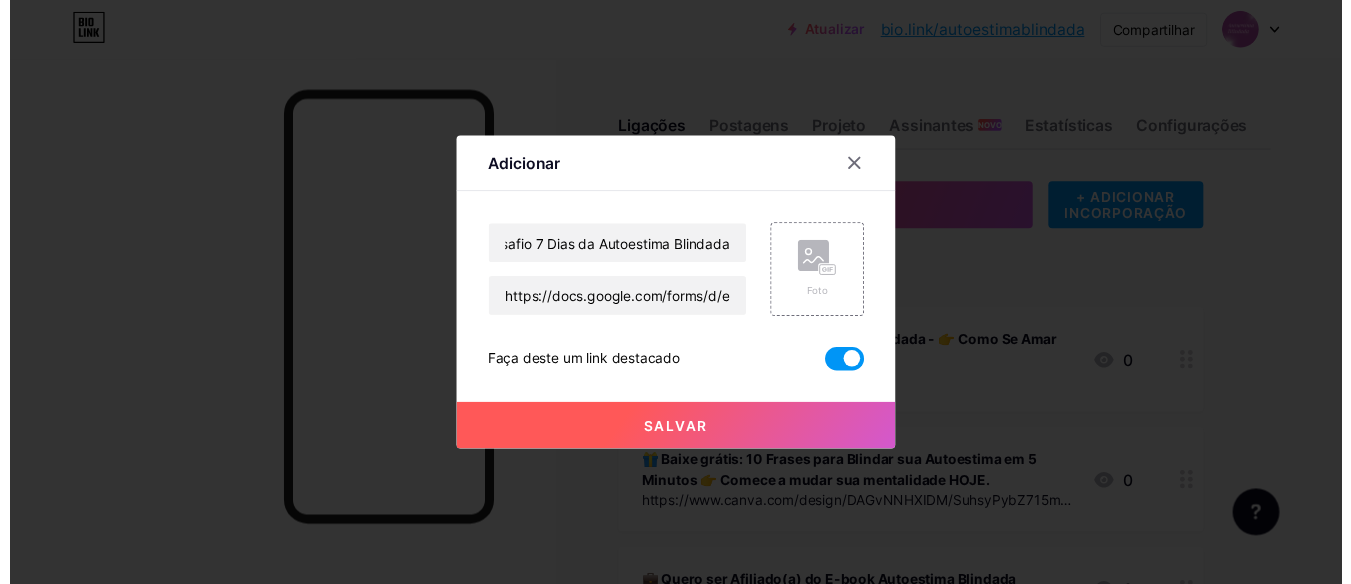 scroll, scrollTop: 0, scrollLeft: 0, axis: both 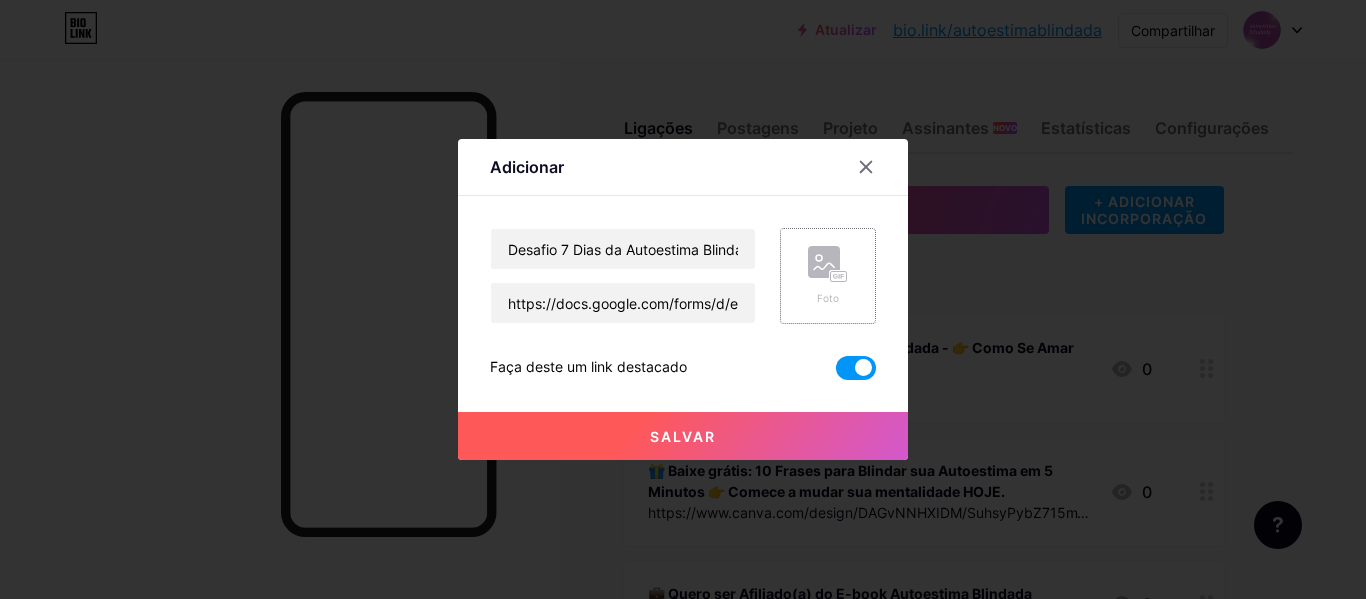click 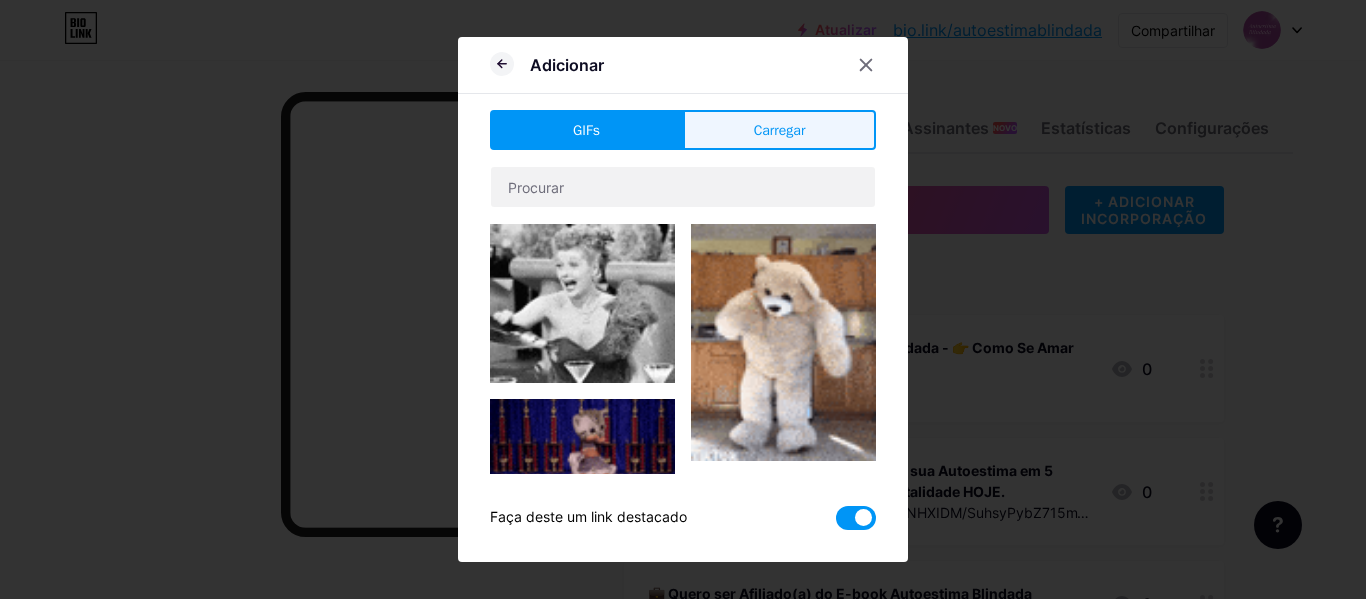 click on "Carregar" at bounding box center (780, 130) 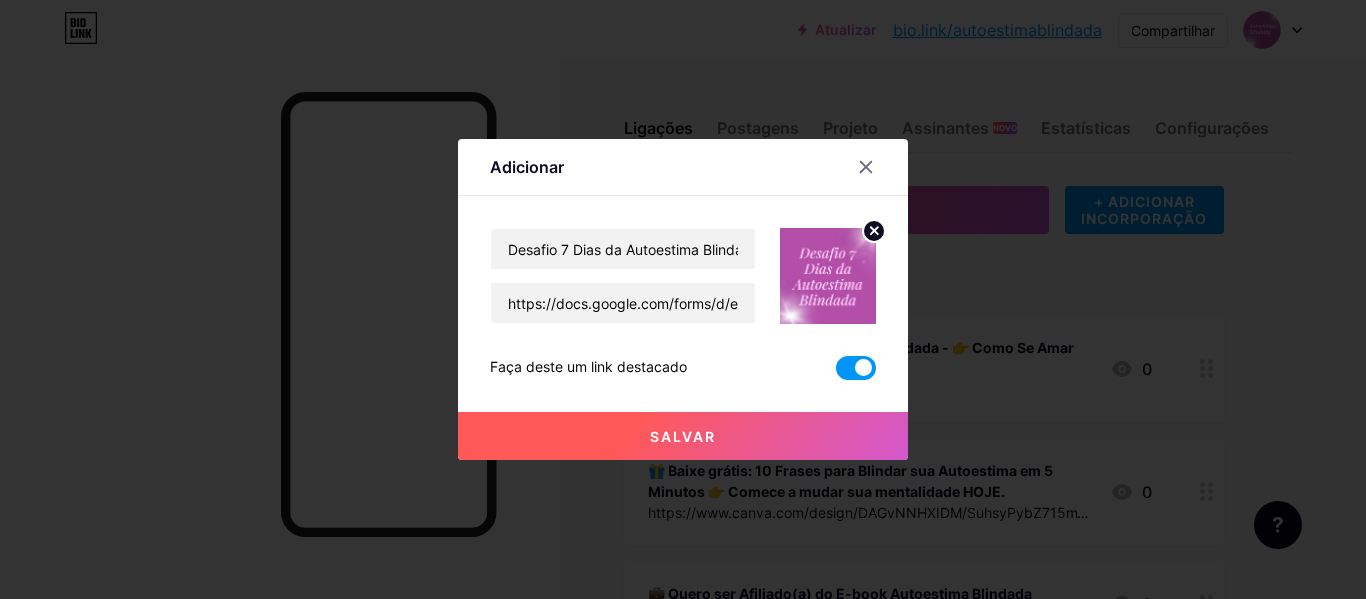 click on "Salvar" at bounding box center (683, 436) 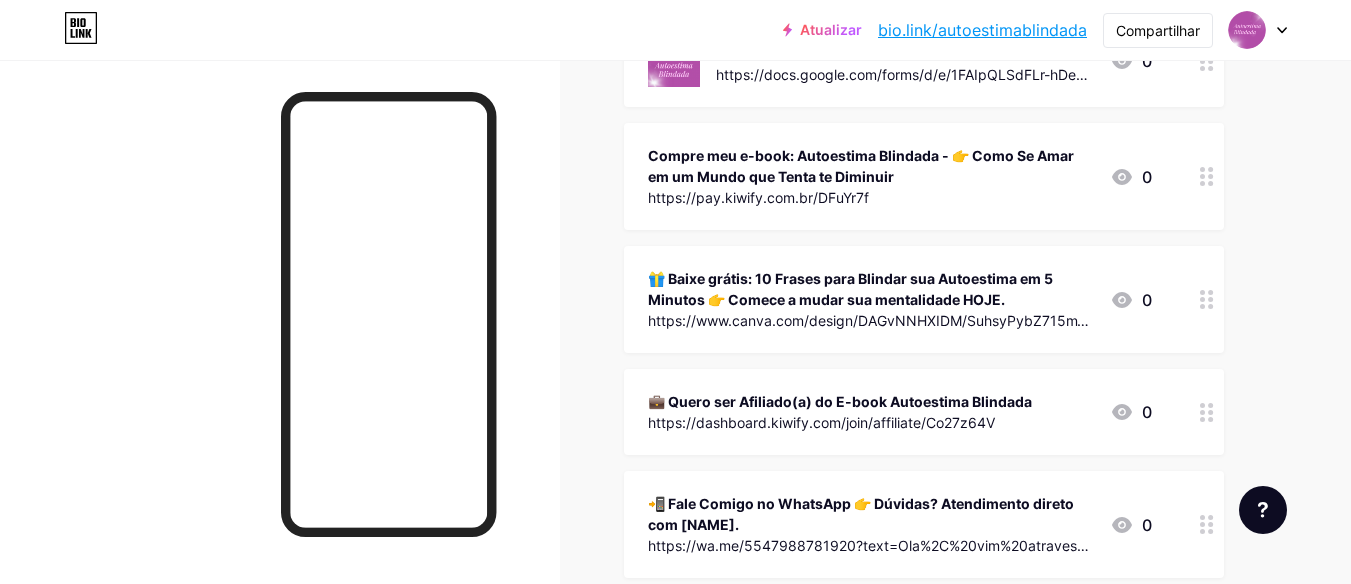 scroll, scrollTop: 200, scrollLeft: 0, axis: vertical 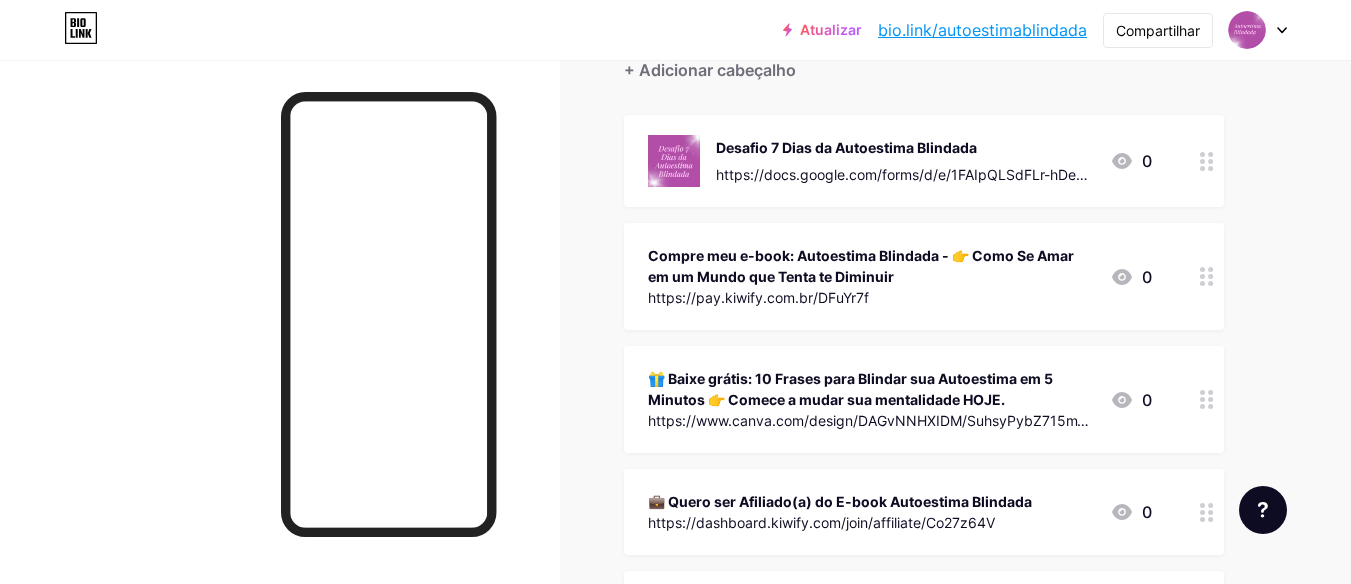 click on "Compre meu e-book: Autoestima Blindada - 👉 Como Se Amar em um Mundo que Tenta te Diminuir" at bounding box center [871, 266] 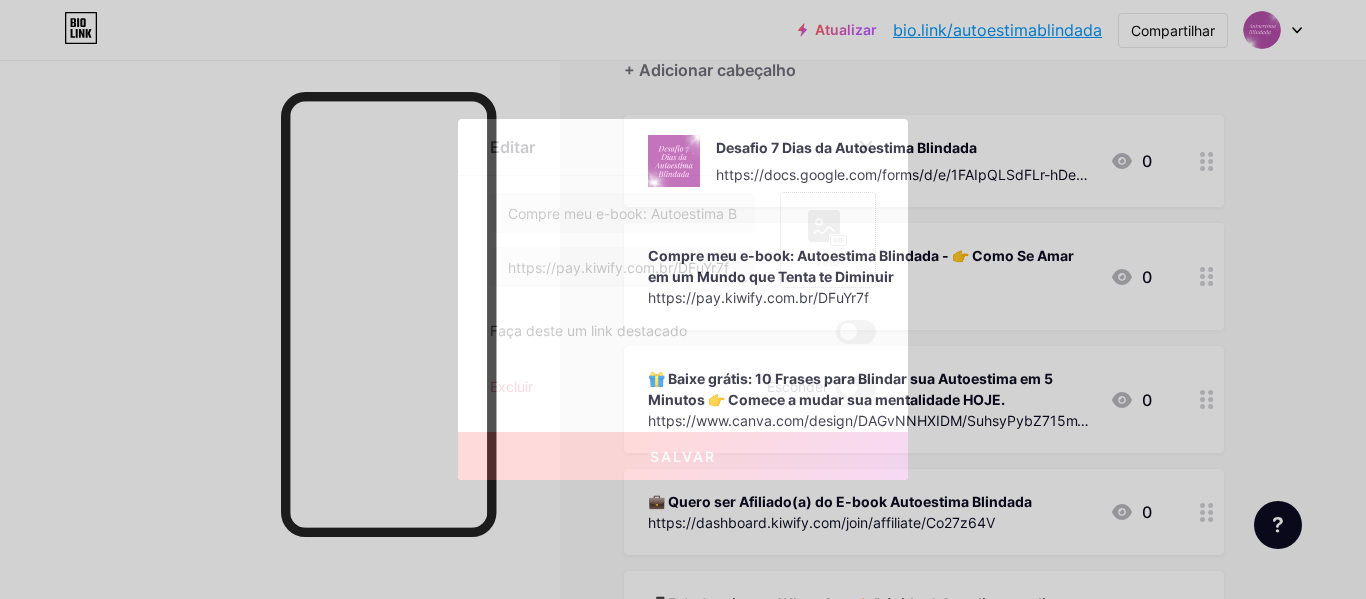 click 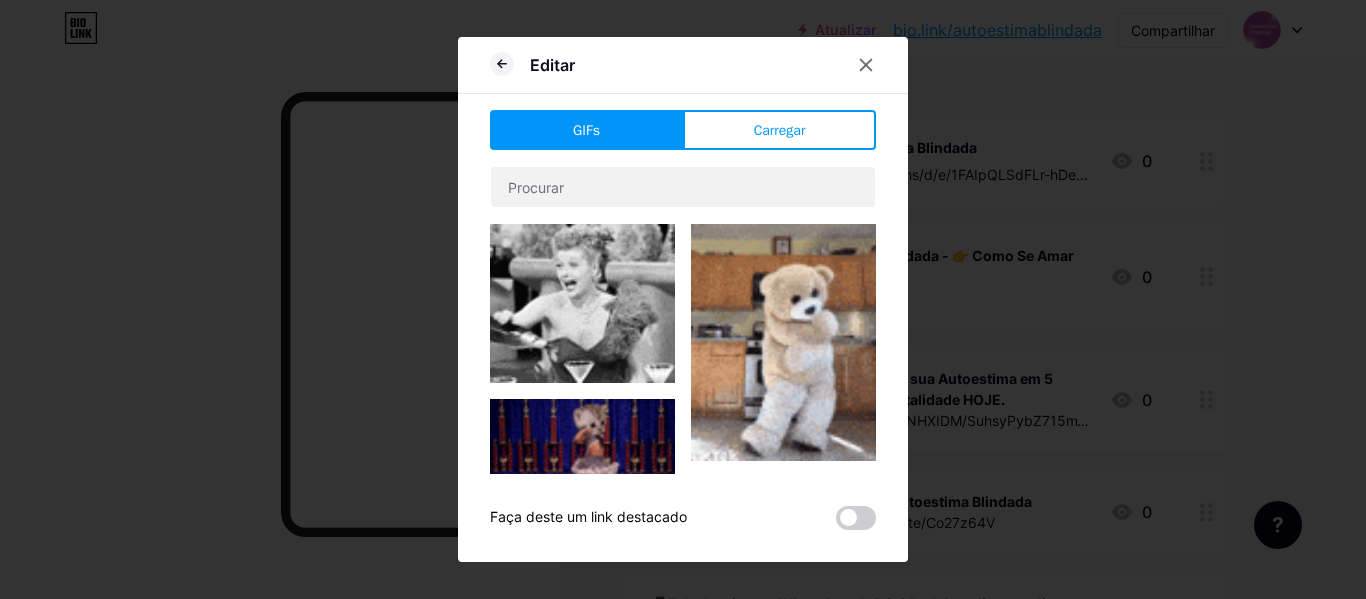 click on "Editar       GIFs     Carregar       Contente
YouTube
Reproduza vídeos do YouTube sem sair da sua página.
ADICIONAR
Vimeo
Reproduza vídeos do Vimeo sem sair da sua página.
ADICIONAR
TikTok
Aumente seus seguidores no TikTok
ADICIONAR
Tweet
Incorpore um tweet.
ADICIONAR
Reddit
Exiba seu perfil do Reddit
ADICIONAR
Spotify
Incorpore o Spotify para reproduzir a prévia de uma faixa.
ADICIONAR
Contração muscular
ADICIONAR" at bounding box center [683, 299] 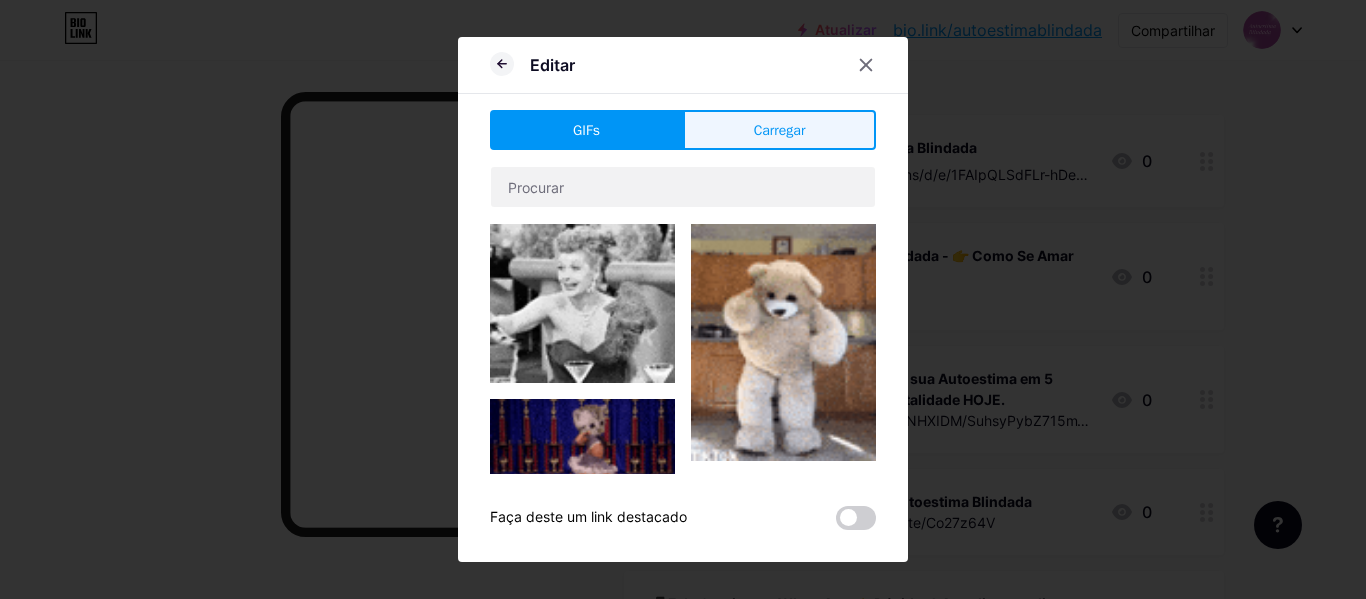 click on "Carregar" at bounding box center [779, 130] 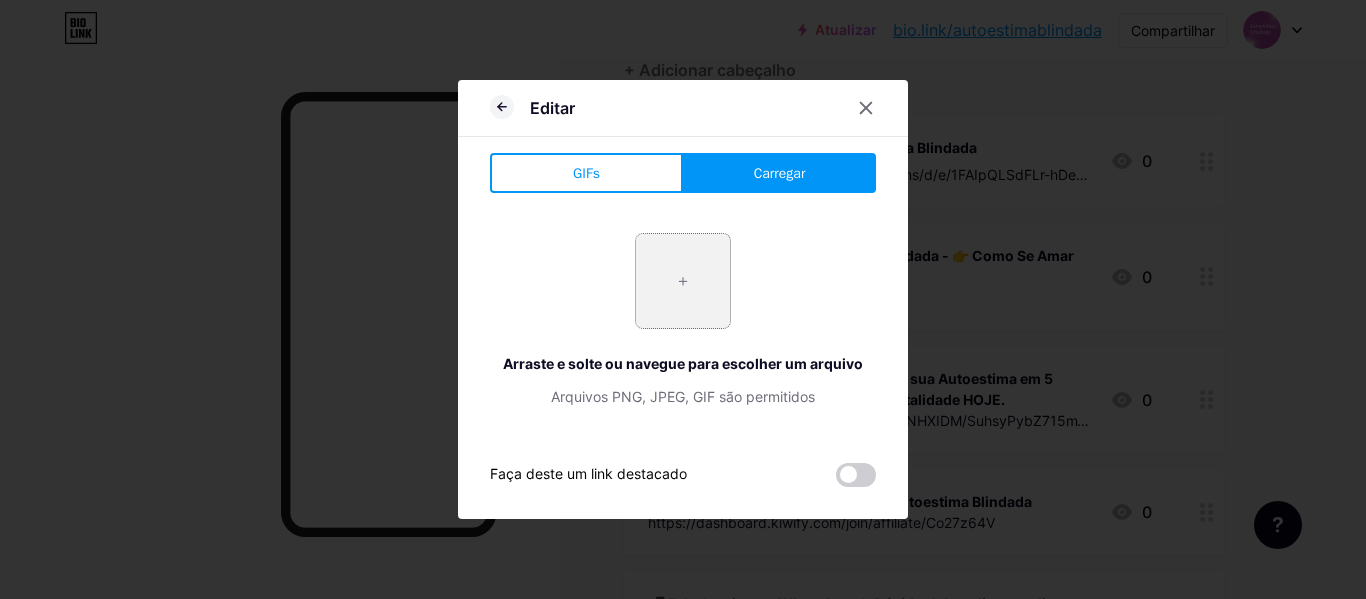 click at bounding box center (683, 281) 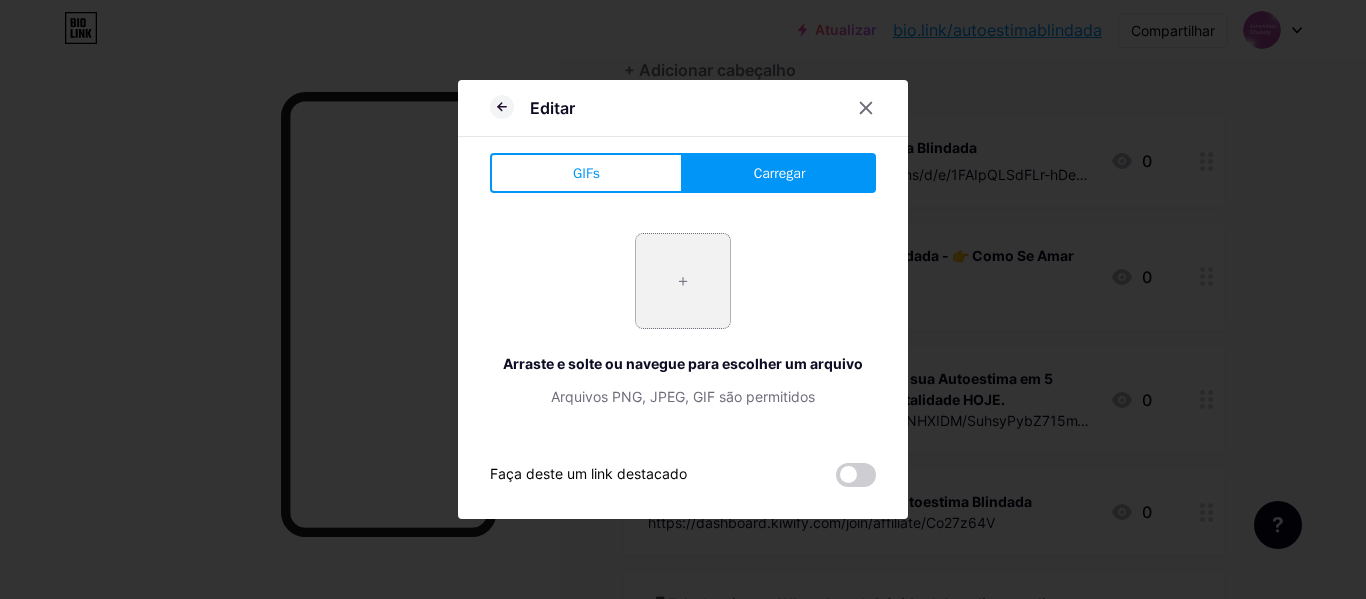 type on "C:\fakepath\photo_4943036337678823433_x.jpg" 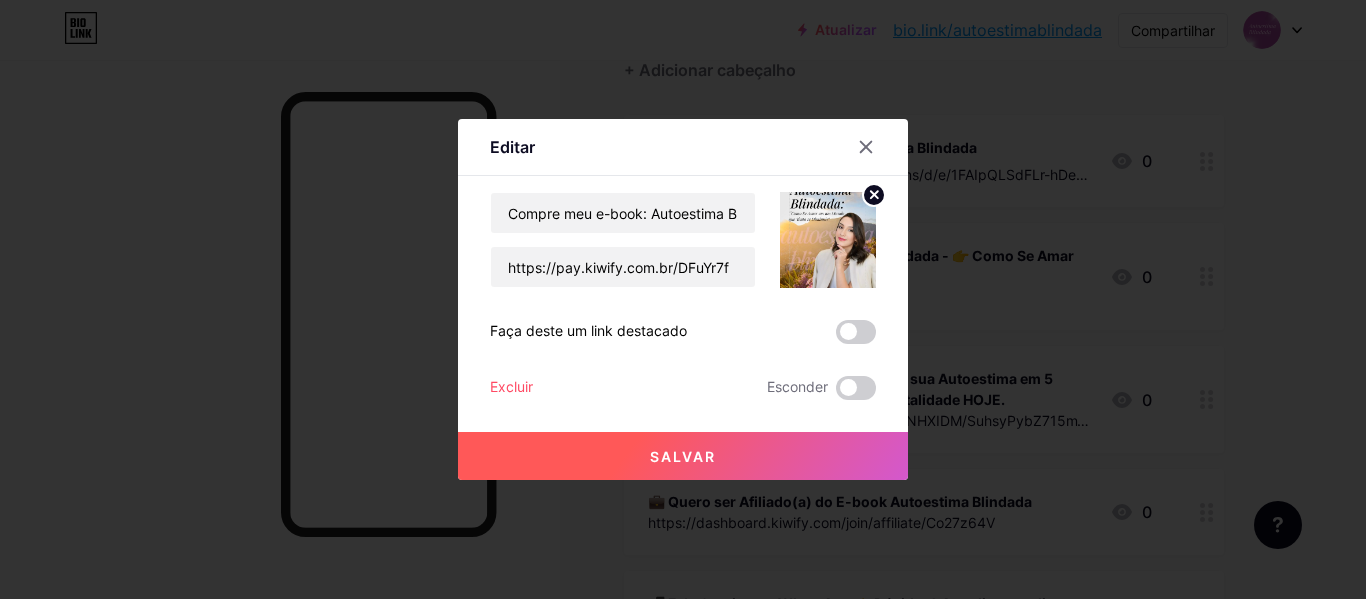 click at bounding box center (856, 332) 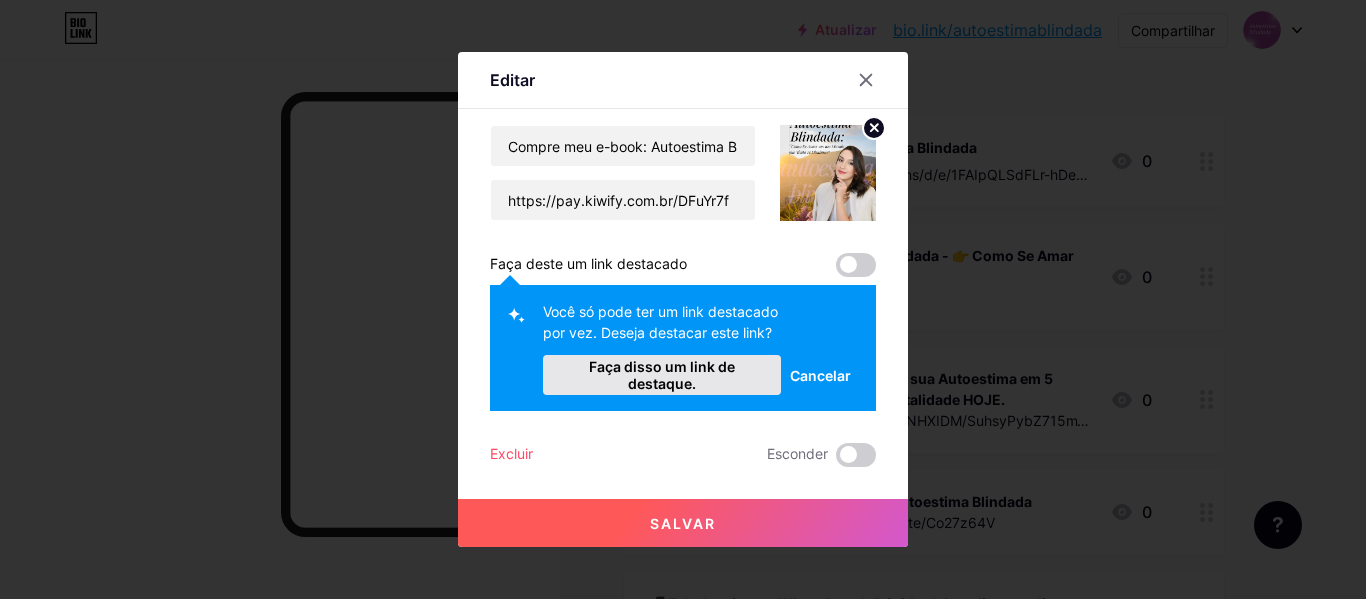 click on "Faça disso um link de destaque." at bounding box center (662, 375) 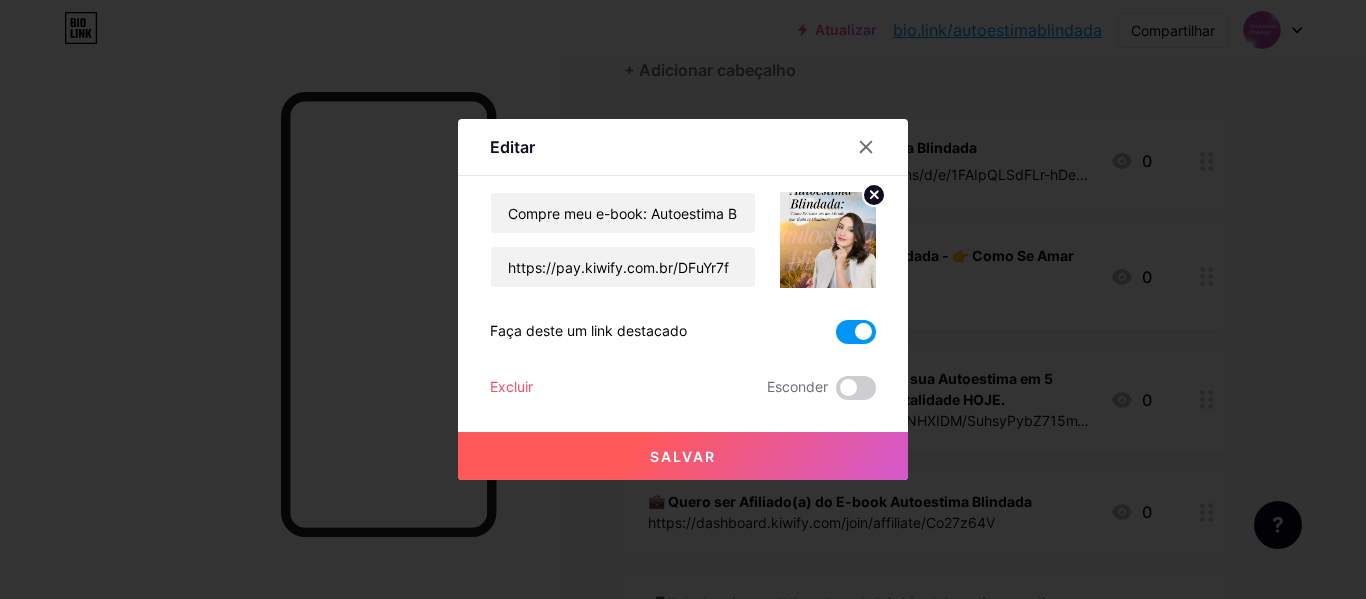 click on "Salvar" at bounding box center (683, 456) 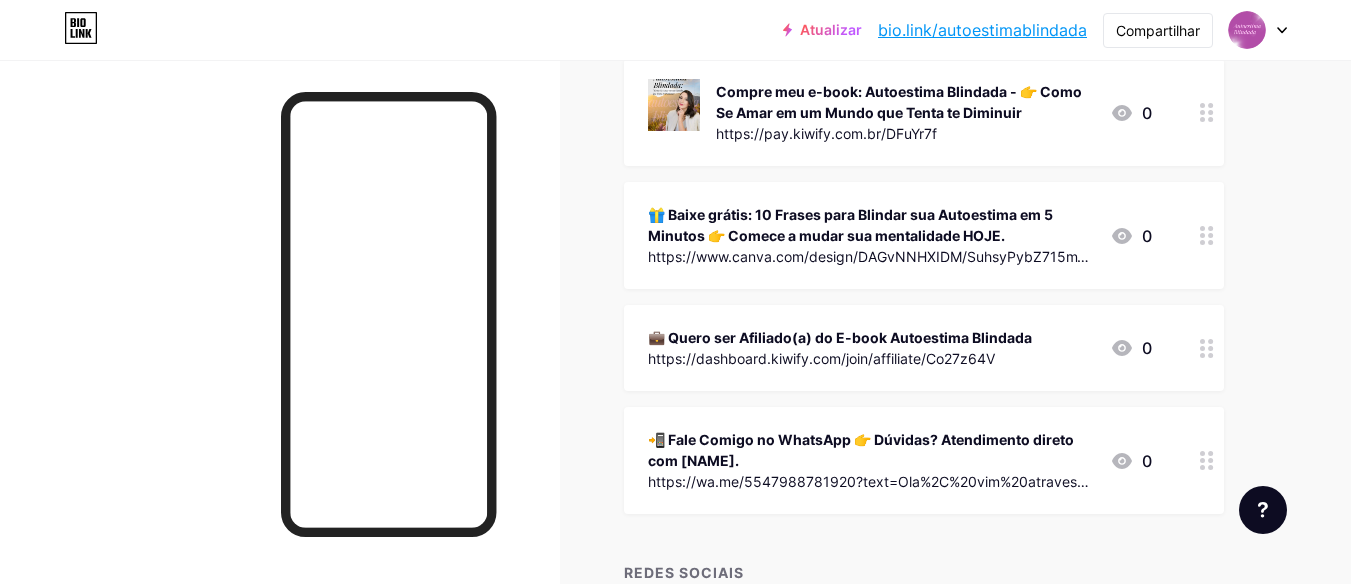 scroll, scrollTop: 400, scrollLeft: 0, axis: vertical 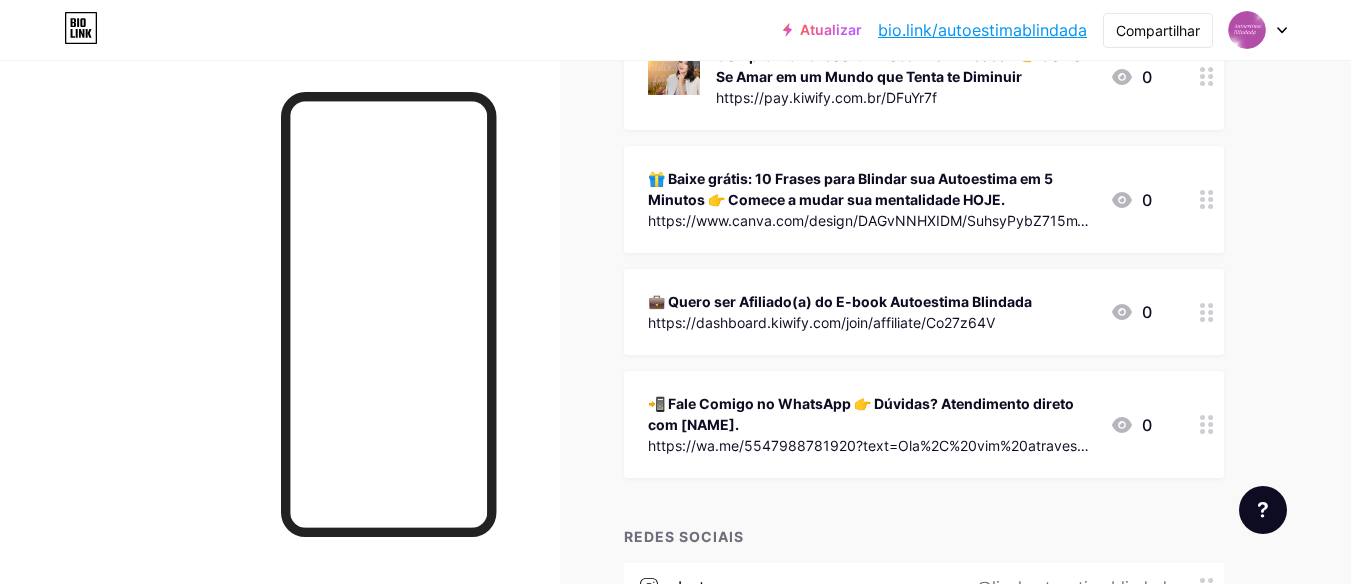 click on "🎁 Baixe grátis: 10 Frases para Blindar sua Autoestima em 5 Minutos 👉 Comece a mudar sua mentalidade HOJE." at bounding box center [850, 189] 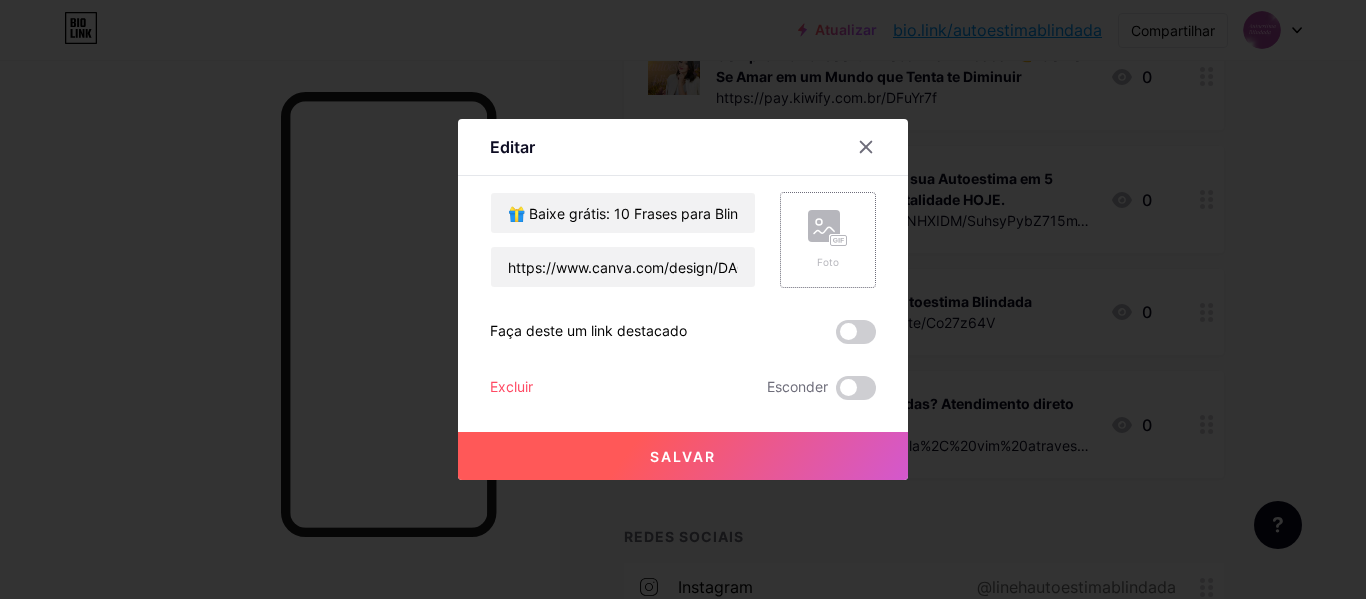 click 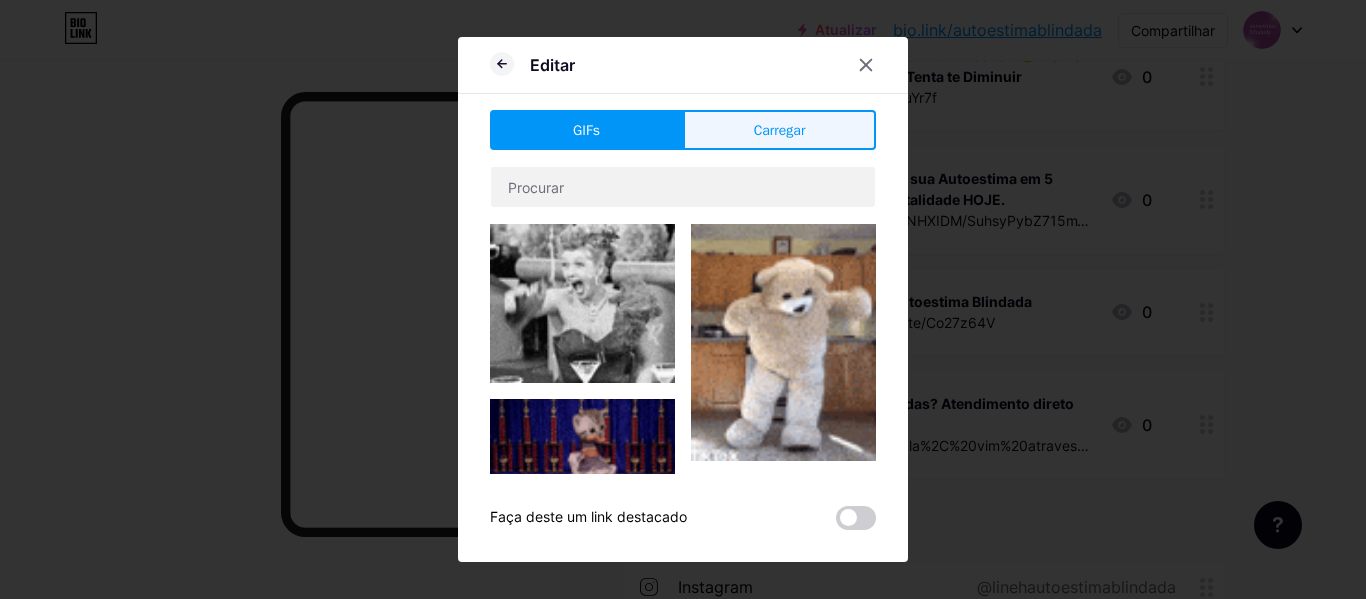 click on "Carregar" at bounding box center (779, 130) 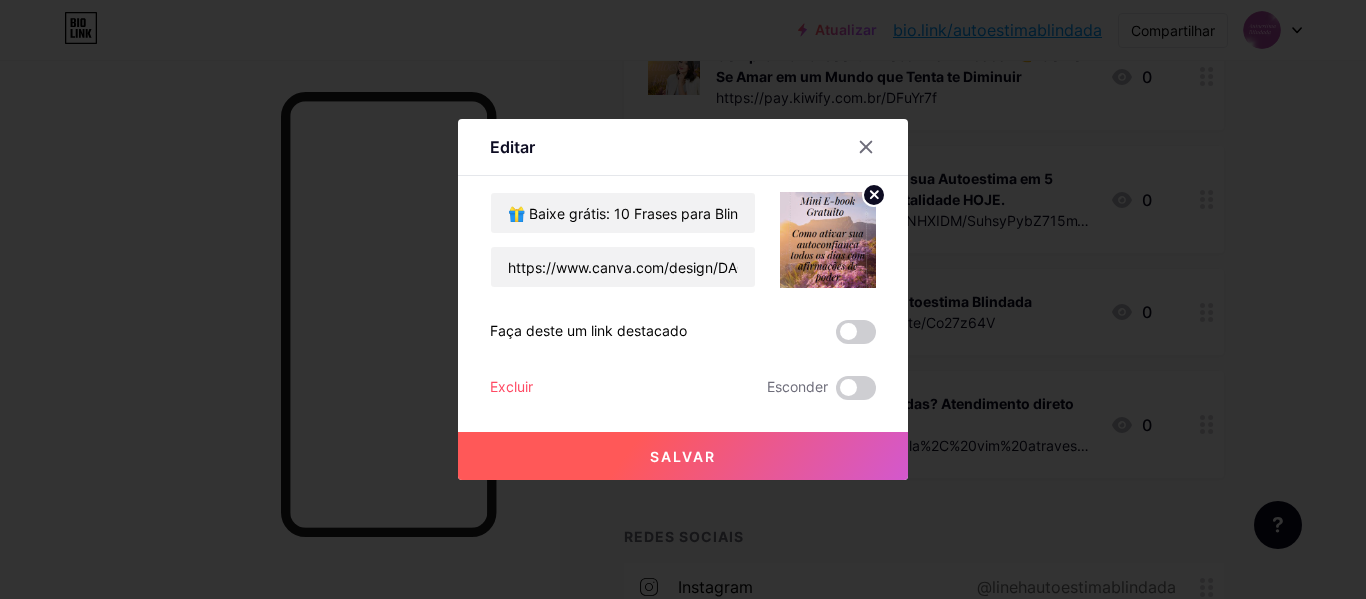 click on "Salvar" at bounding box center [683, 456] 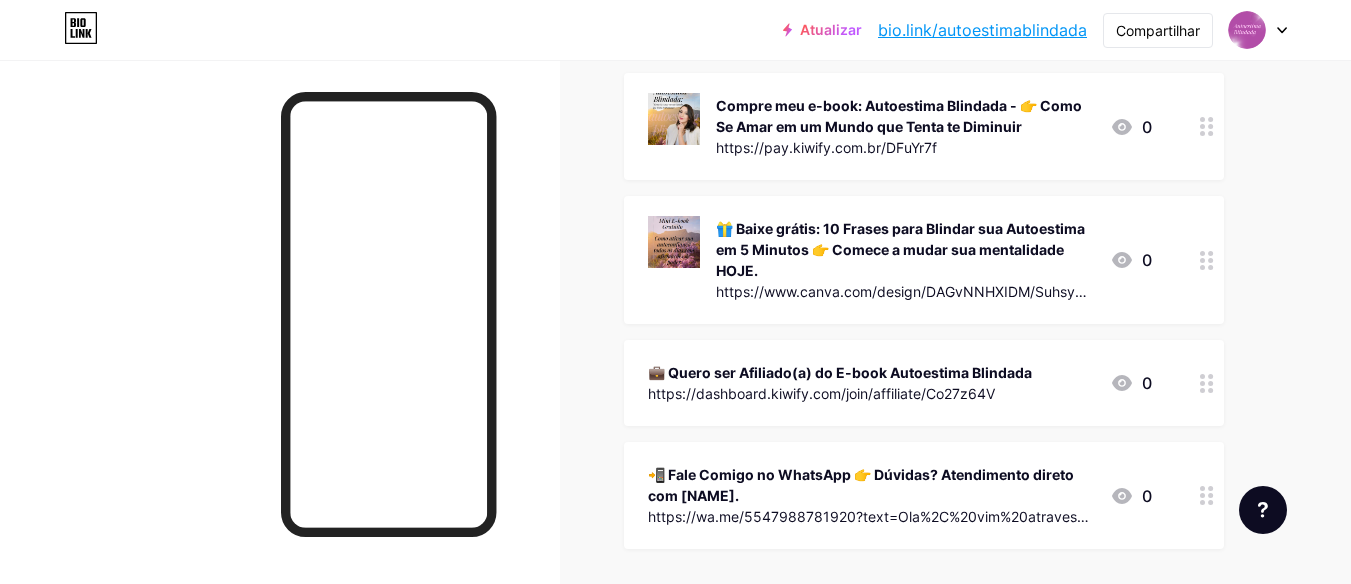 scroll, scrollTop: 400, scrollLeft: 0, axis: vertical 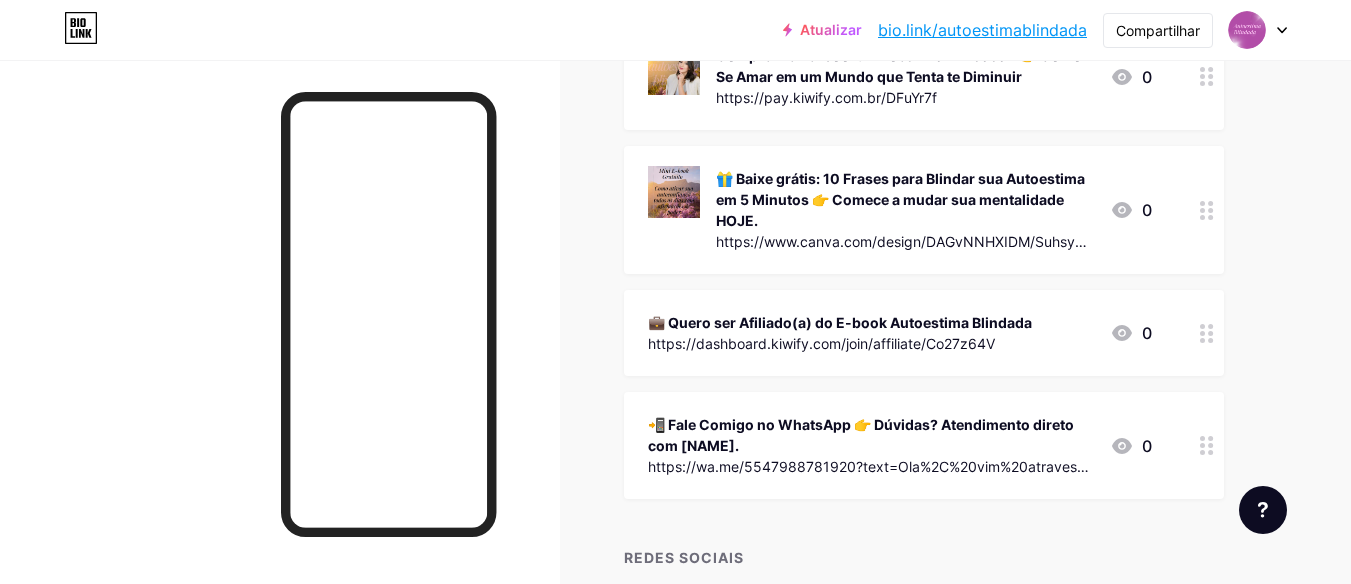 click on "💼 Quero ser Afiliado(a) do E-book Autoestima Blindada" at bounding box center (840, 322) 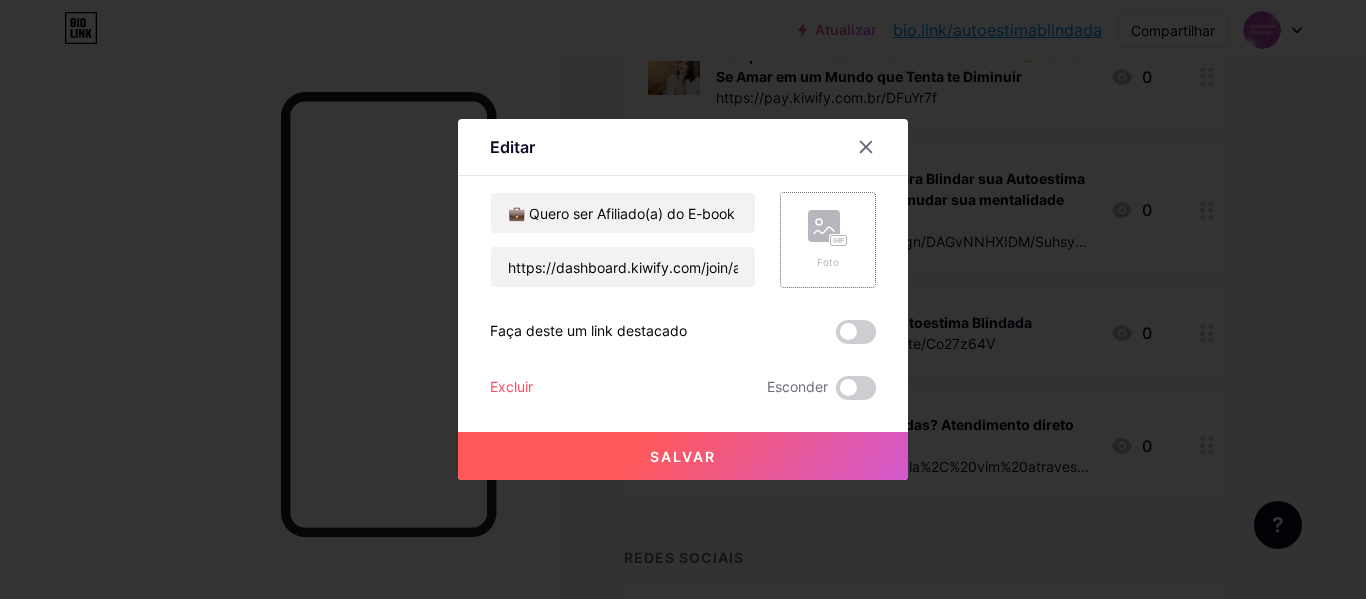 click on "Foto" at bounding box center (828, 240) 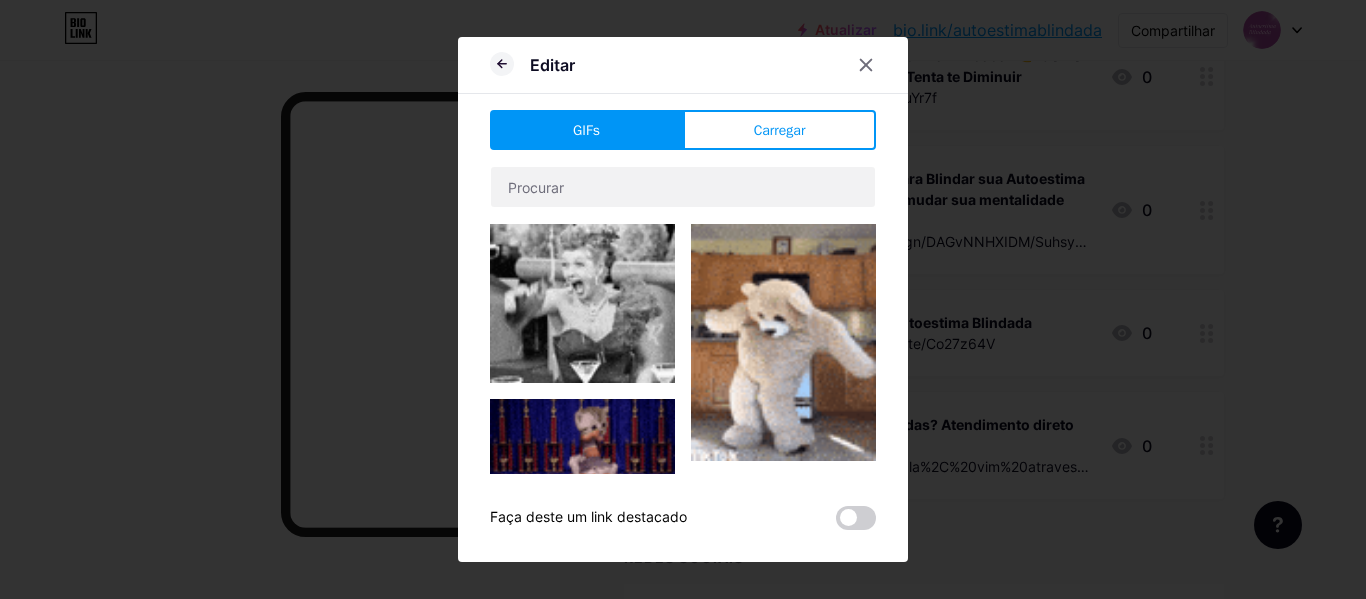 click on "Editar       GIFs     Carregar       Contente
YouTube
Reproduza vídeos do YouTube sem sair da sua página.
ADICIONAR
Vimeo
Reproduza vídeos do Vimeo sem sair da sua página.
ADICIONAR
TikTok
Aumente seus seguidores no TikTok
ADICIONAR
Tweet
Incorpore um tweet.
ADICIONAR
Reddit
Exiba seu perfil do Reddit
ADICIONAR
Spotify
Incorpore o Spotify para reproduzir a prévia de uma faixa.
ADICIONAR
Contração muscular
ADICIONAR" at bounding box center (683, 299) 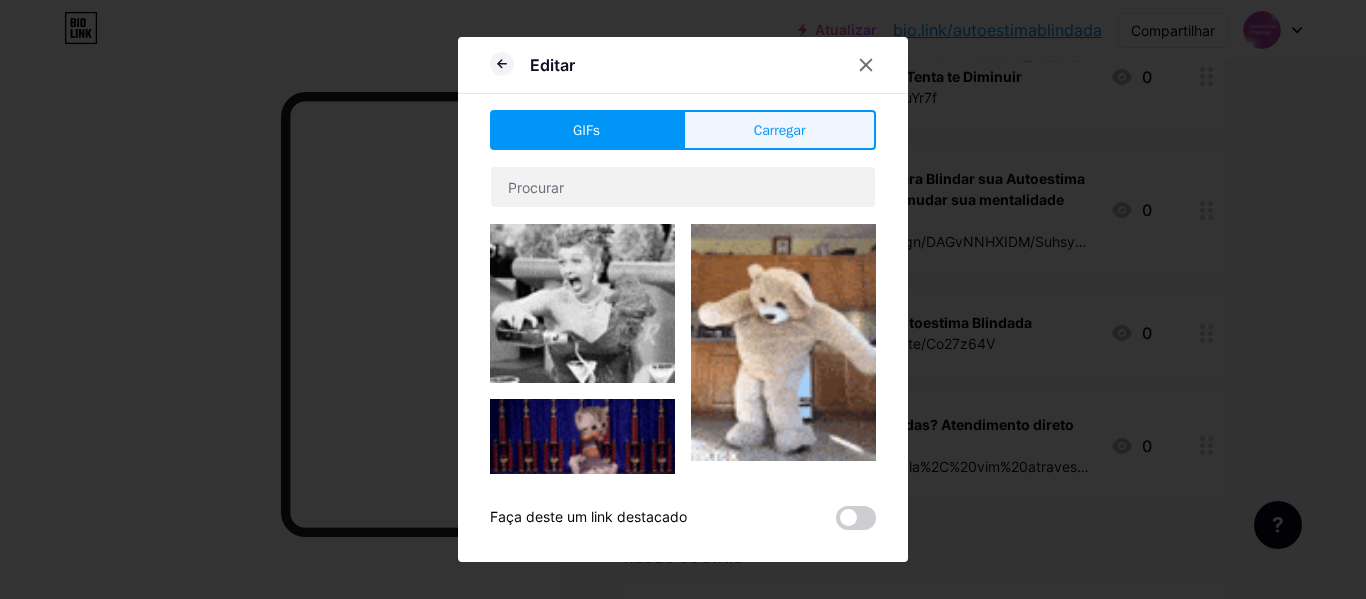 click on "Carregar" at bounding box center [780, 130] 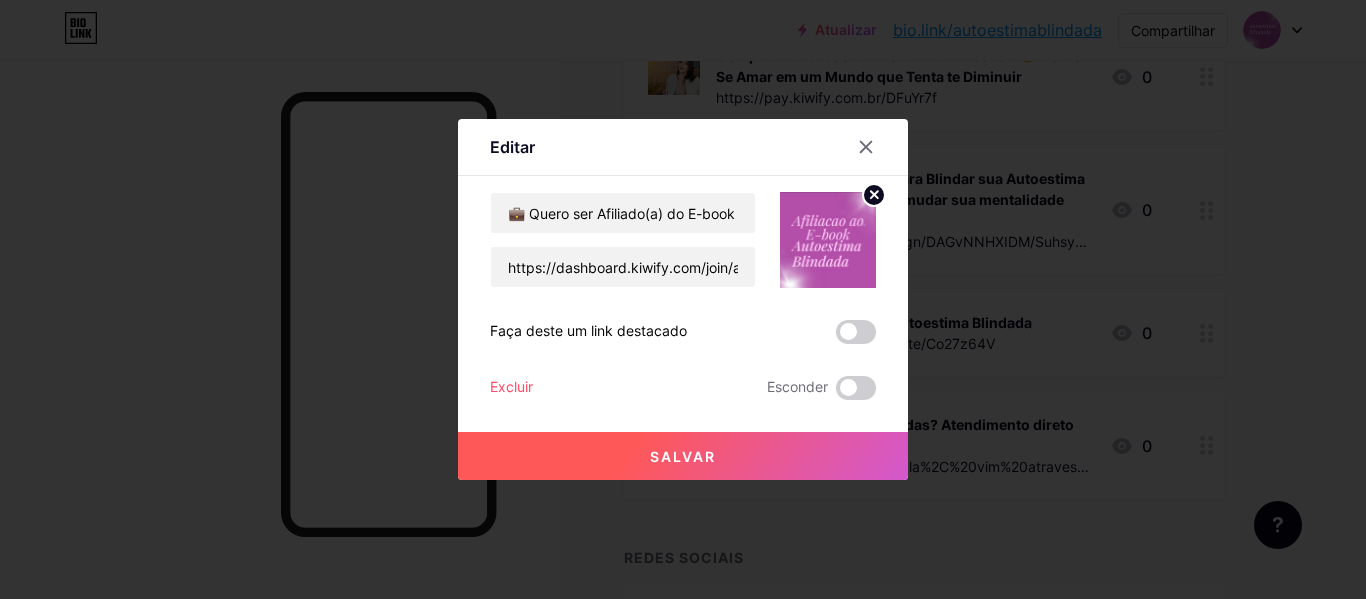 click on "Salvar" at bounding box center (683, 456) 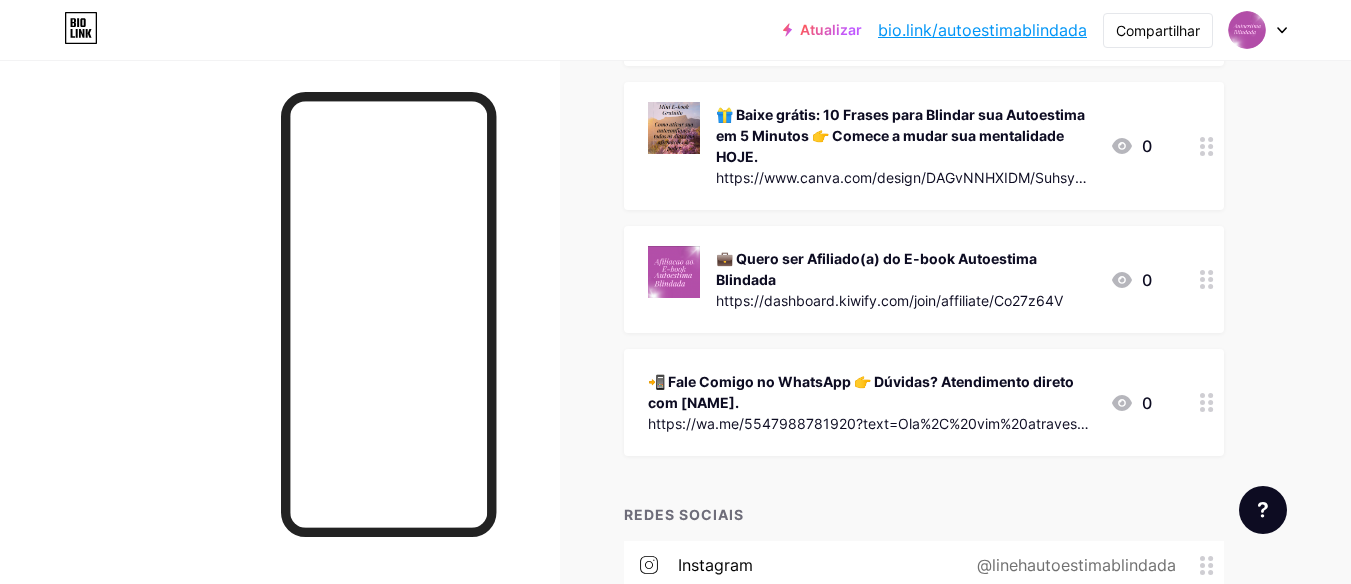 scroll, scrollTop: 500, scrollLeft: 0, axis: vertical 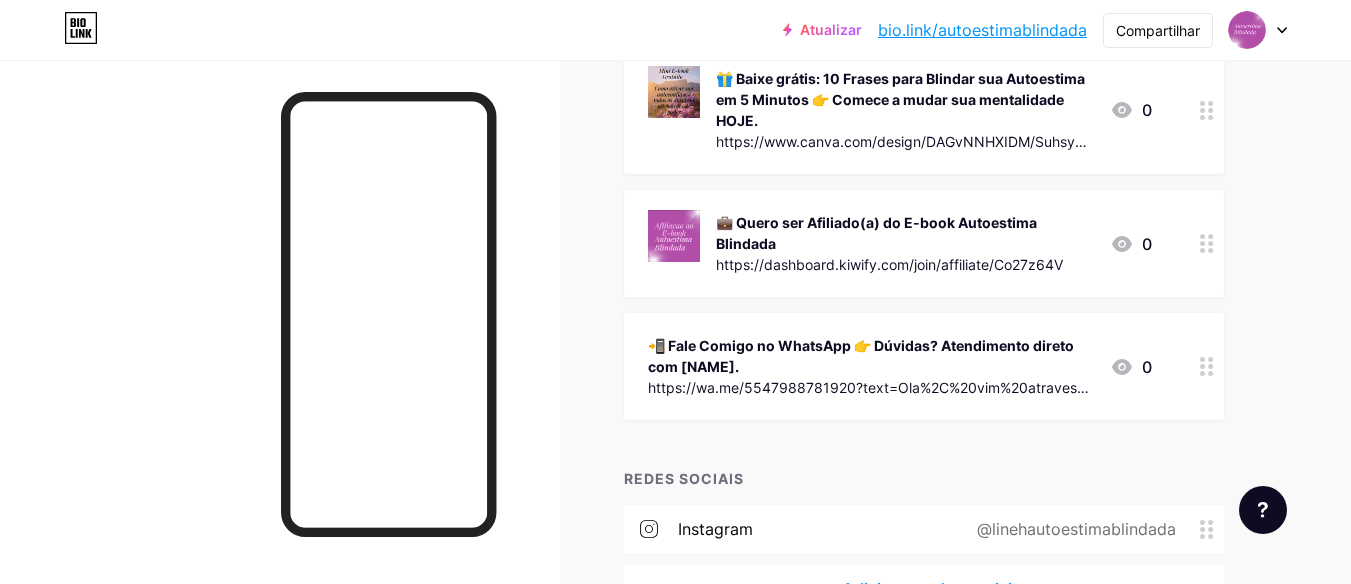 click on "📲 Fale Comigo no WhatsApp 👉 Dúvidas? Atendimento direto com [NAME]." at bounding box center [871, 356] 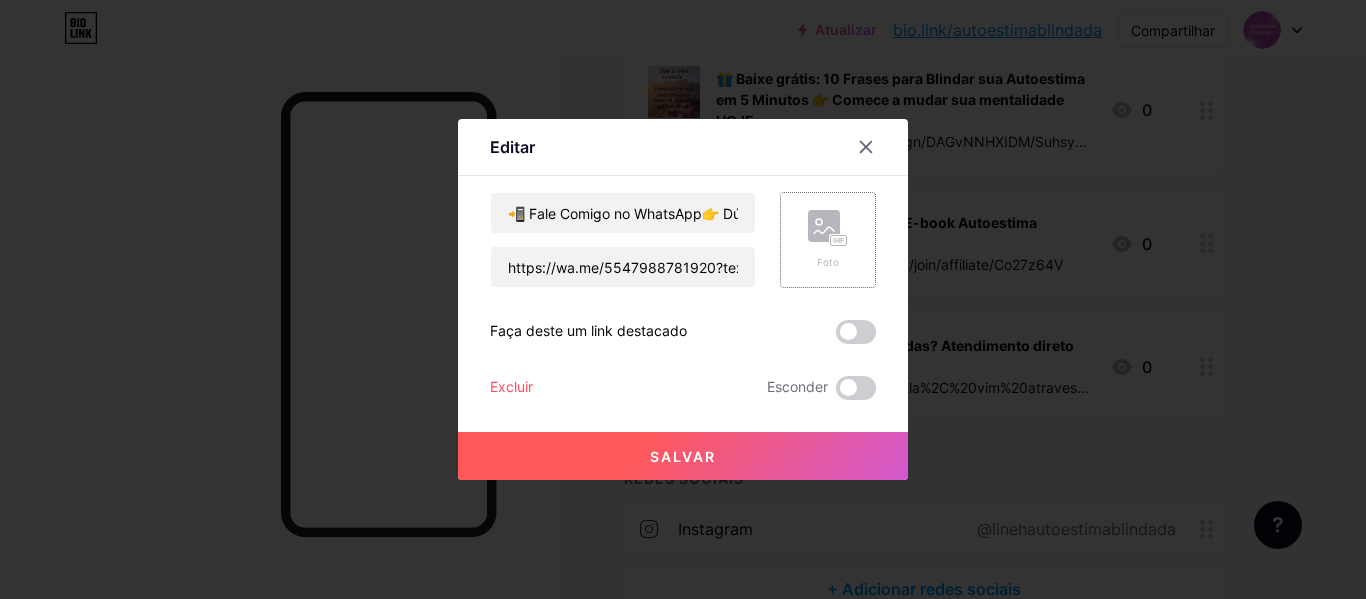 click on "Foto" at bounding box center (828, 240) 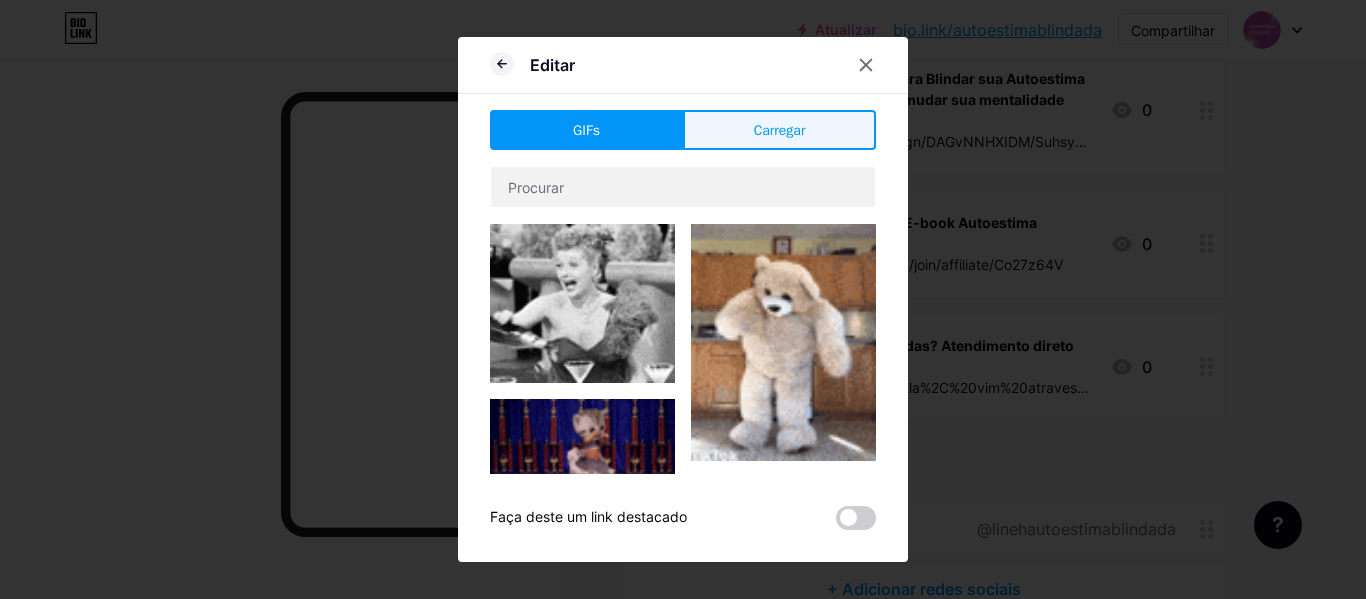 click on "Carregar" at bounding box center (779, 130) 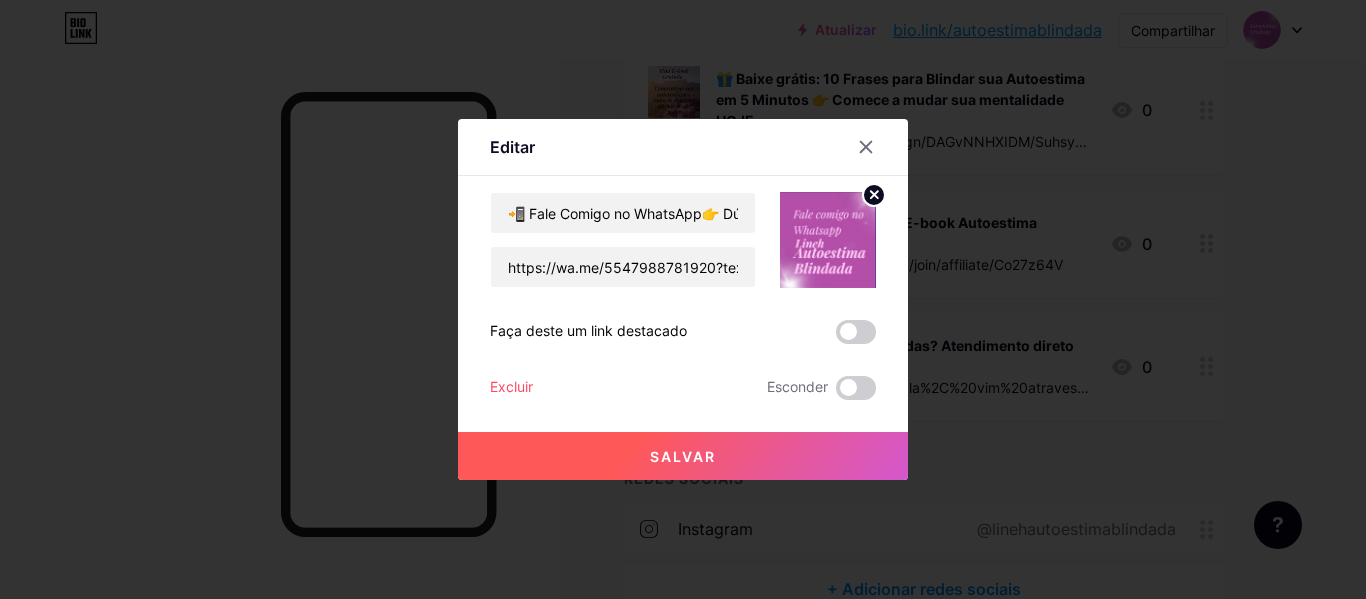 click on "Salvar" at bounding box center (683, 456) 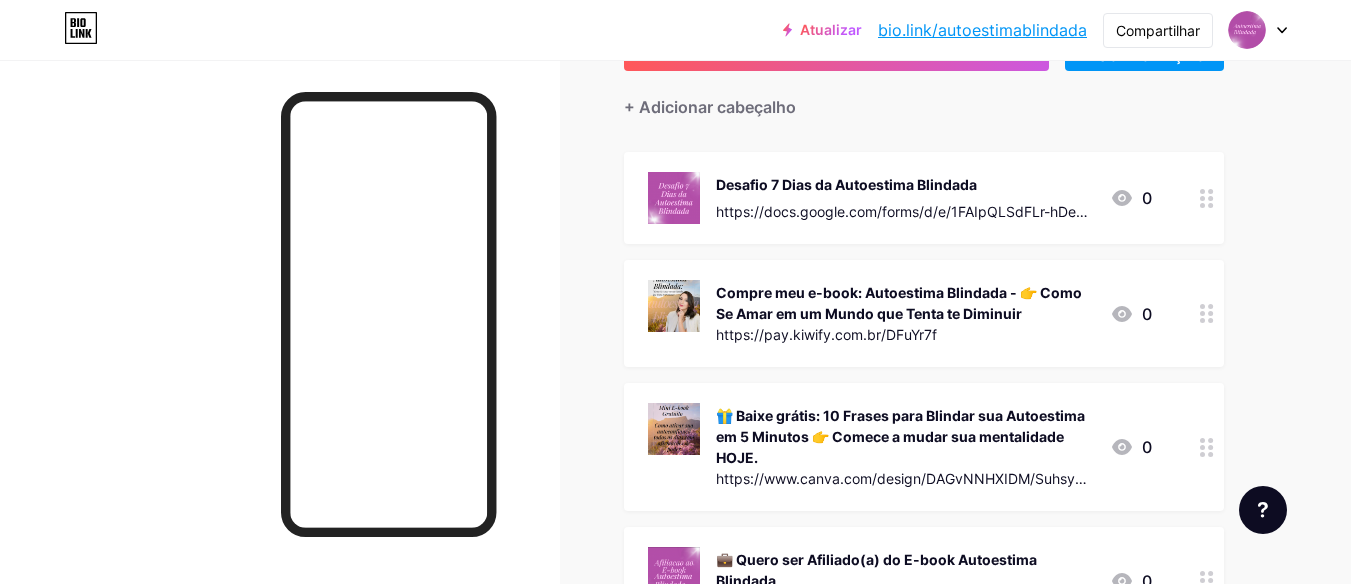 scroll, scrollTop: 128, scrollLeft: 0, axis: vertical 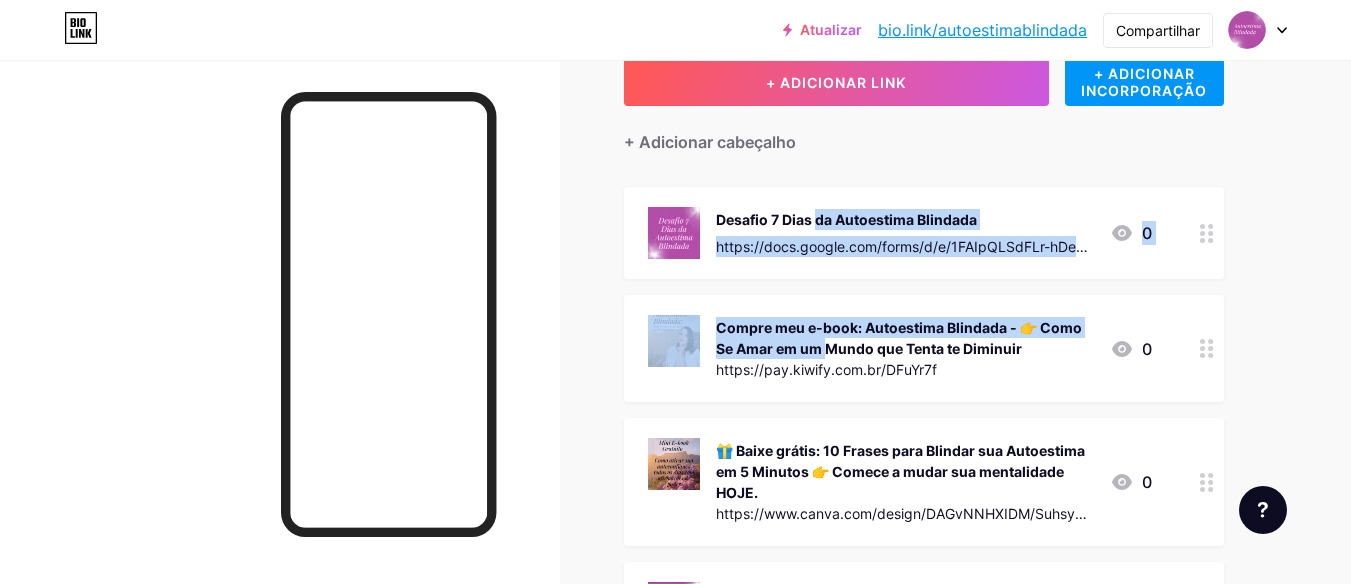 drag, startPoint x: 728, startPoint y: 339, endPoint x: 734, endPoint y: 226, distance: 113.15918 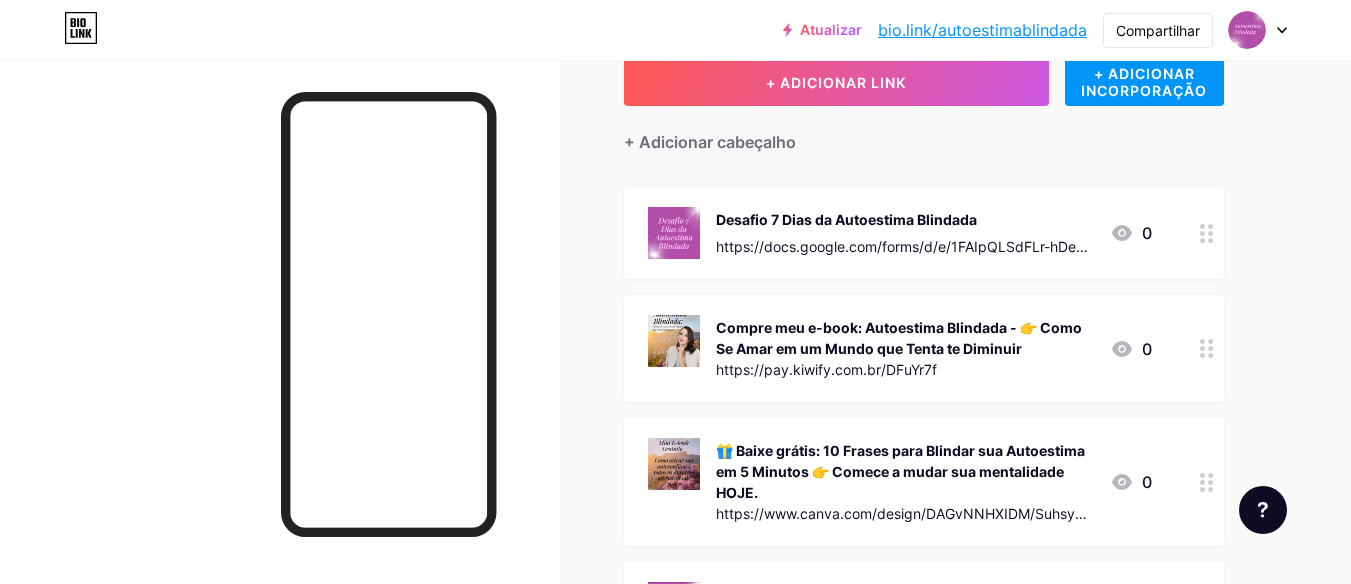 type 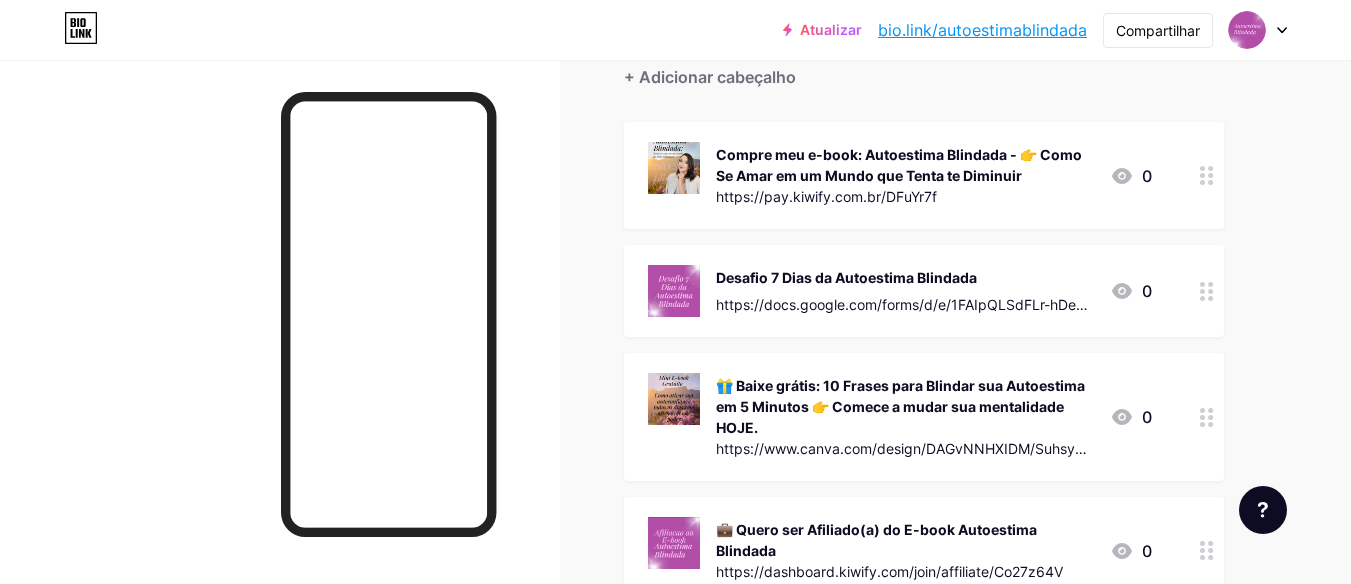 scroll, scrollTop: 228, scrollLeft: 0, axis: vertical 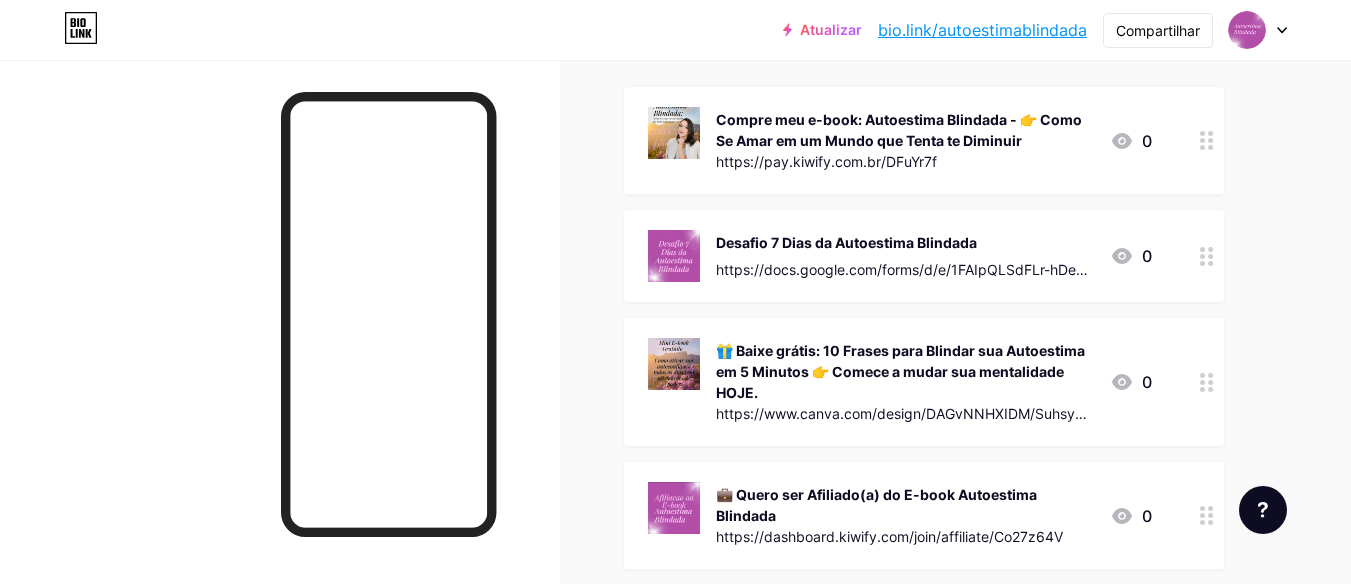 click on "🎁 Baixe grátis: 10 Frases para Blindar sua Autoestima em 5 Minutos 👉 Comece a mudar sua mentalidade HOJE." at bounding box center [900, 371] 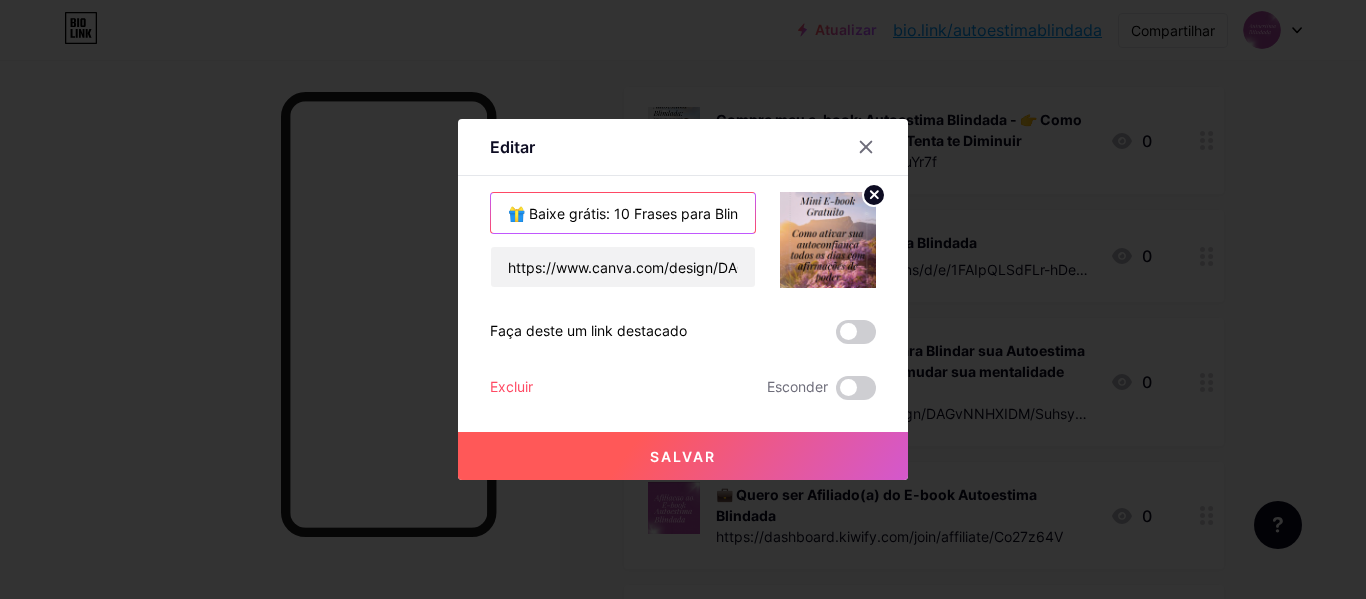 click on "🎁 Baixe grátis: 10 Frases para Blindar sua Autoestima em 5 Minutos👉 Comece a mudar sua mentalidade HOJE." at bounding box center (623, 213) 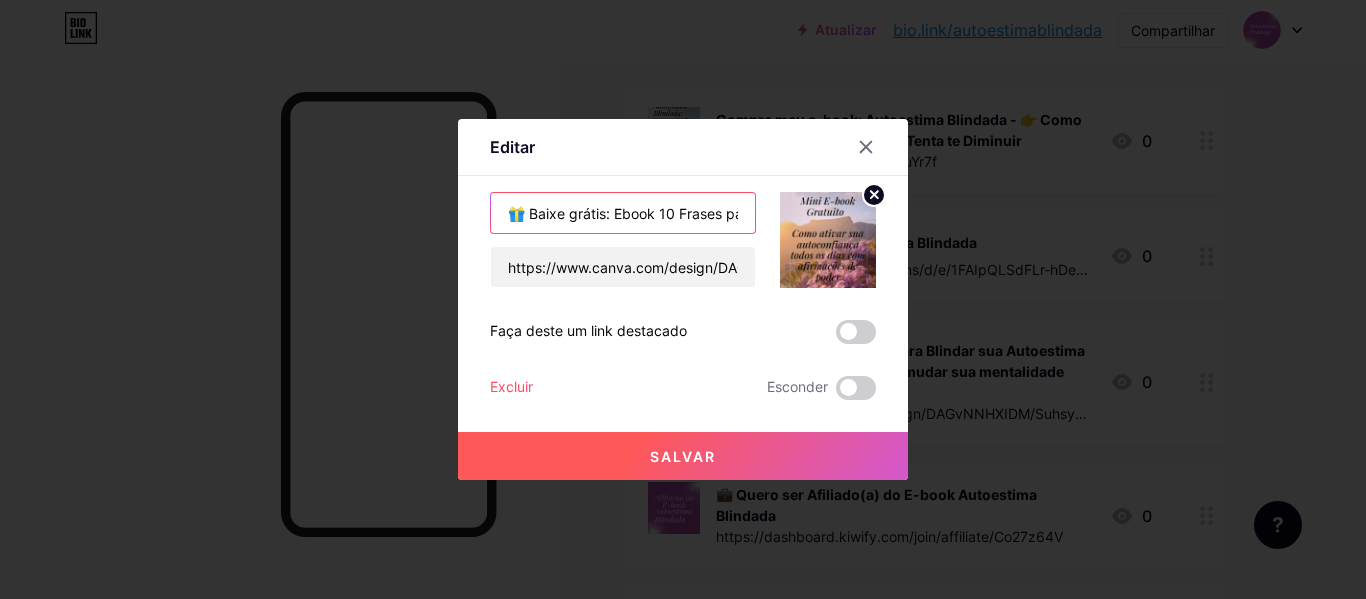 type on "🎁 Baixe grátis: Ebook 10 Frases para Blindar sua Autoestima em 5 Minutos👉 Comece a mudar sua mentalidade HOJE." 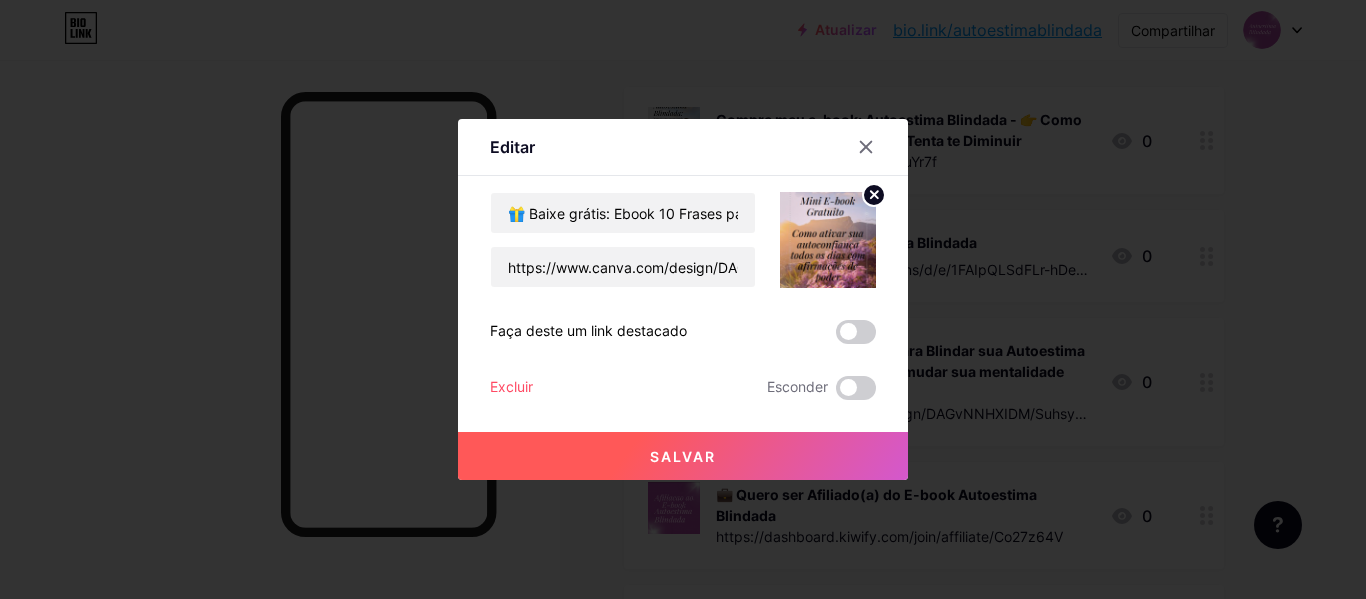 click on "Salvar" at bounding box center (683, 456) 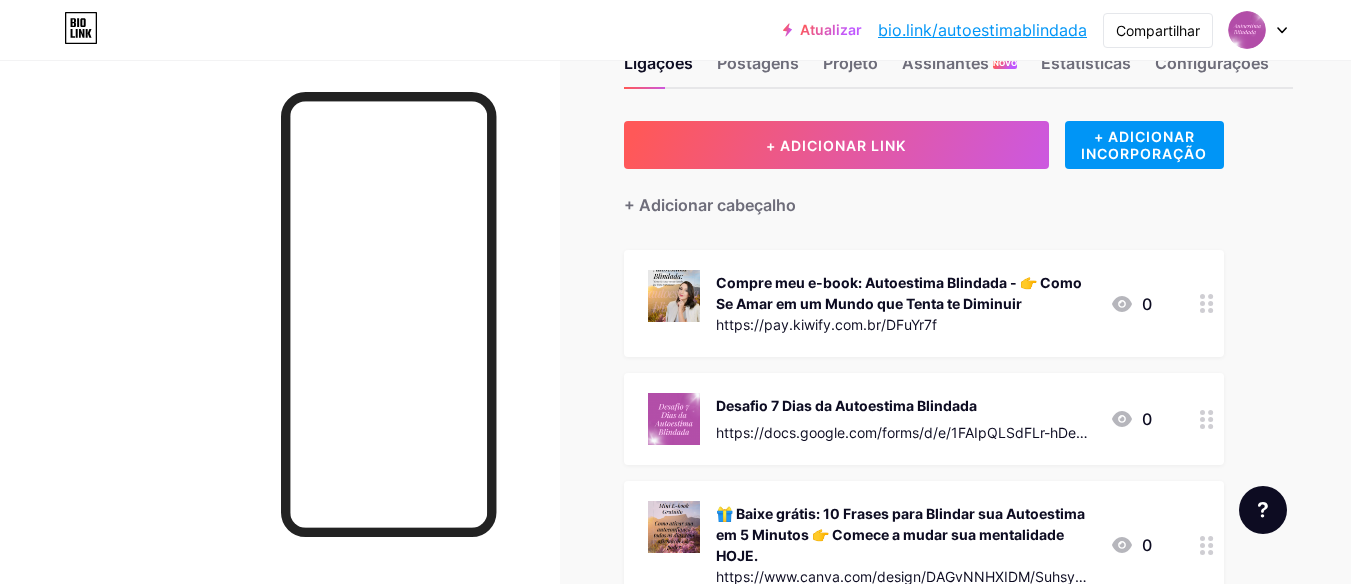 scroll, scrollTop: 0, scrollLeft: 0, axis: both 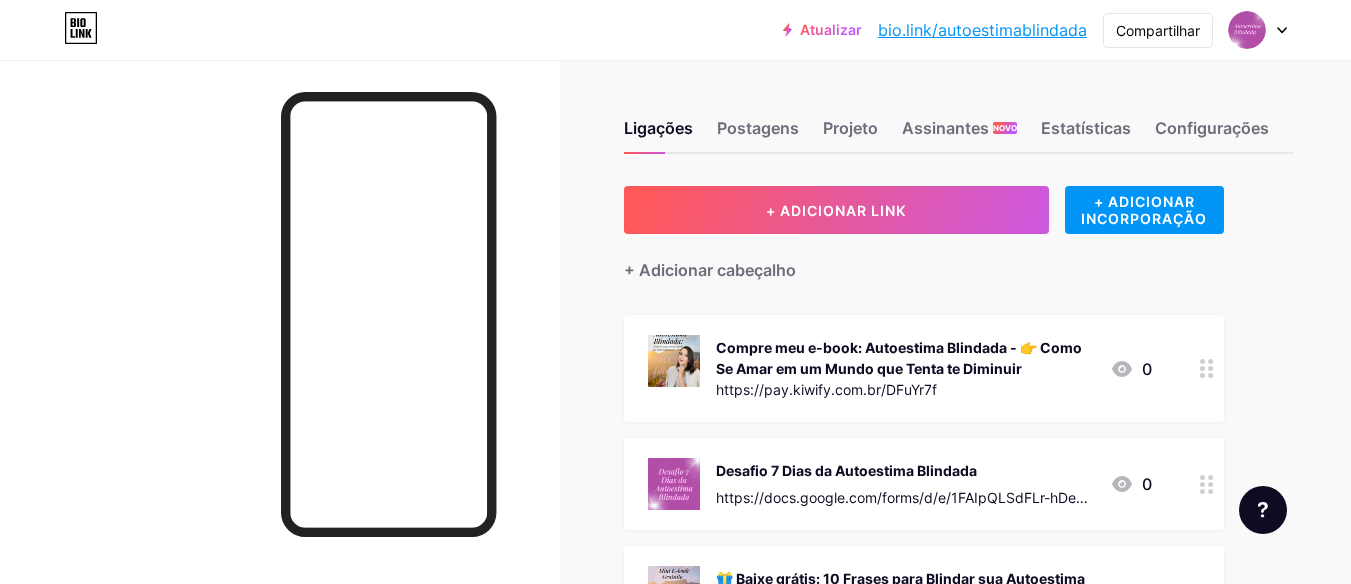 click on "bio.link/autoestimablindada" at bounding box center (982, 30) 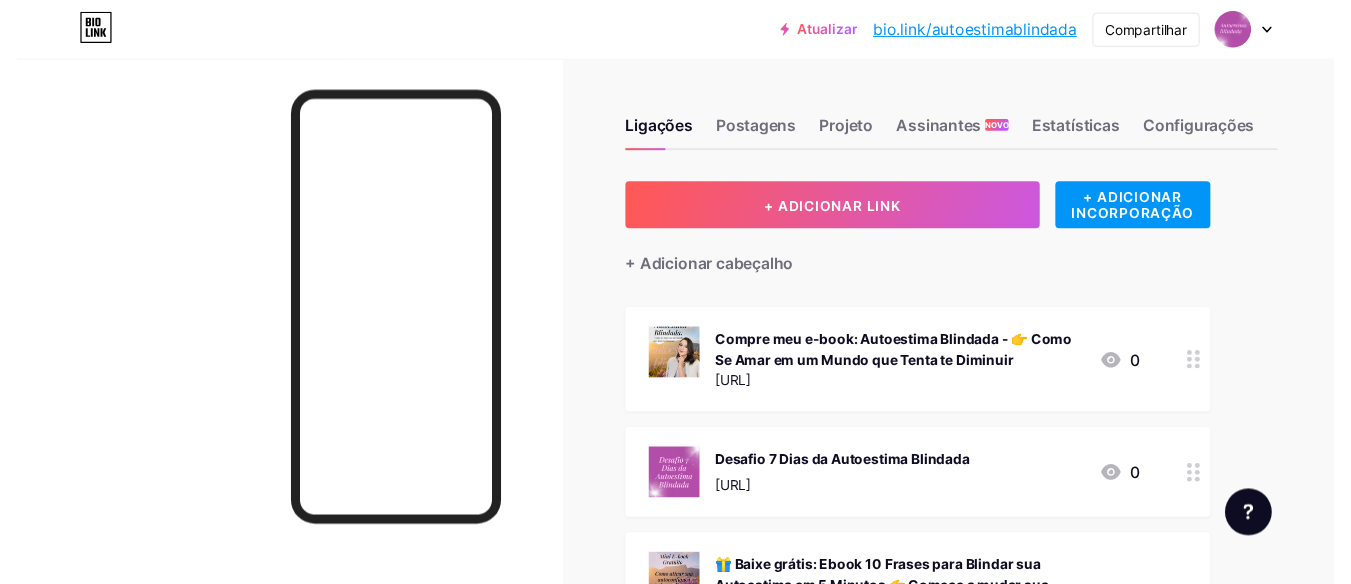 scroll, scrollTop: 0, scrollLeft: 0, axis: both 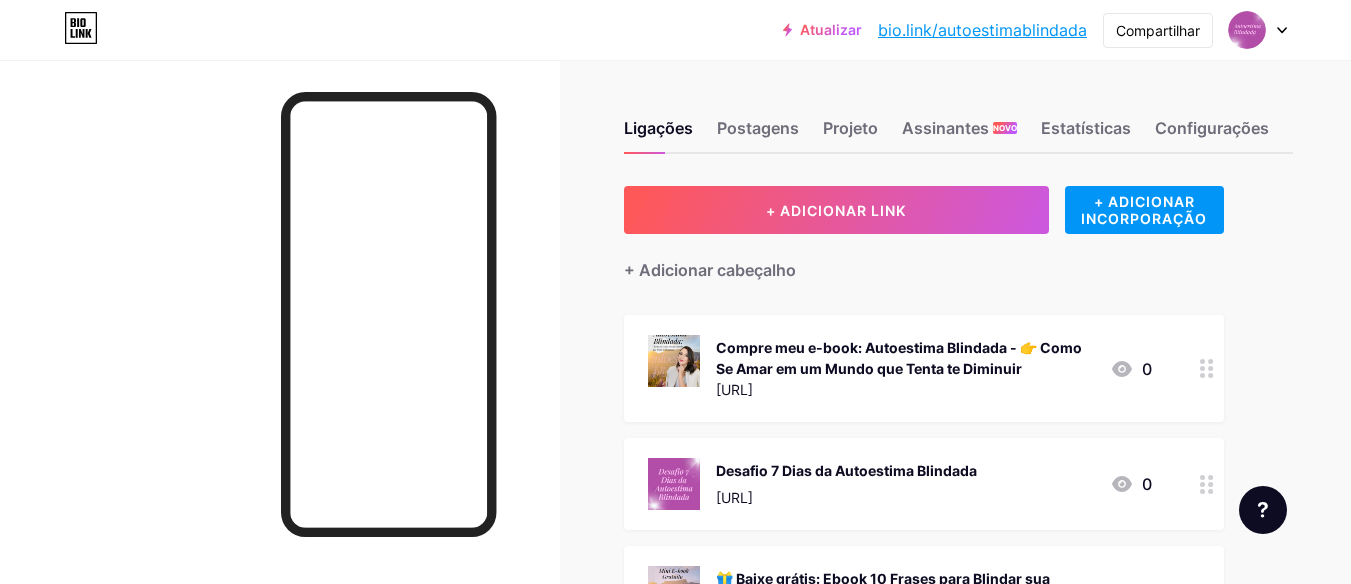 click on "bio.link/autoestimablindada" at bounding box center (982, 30) 